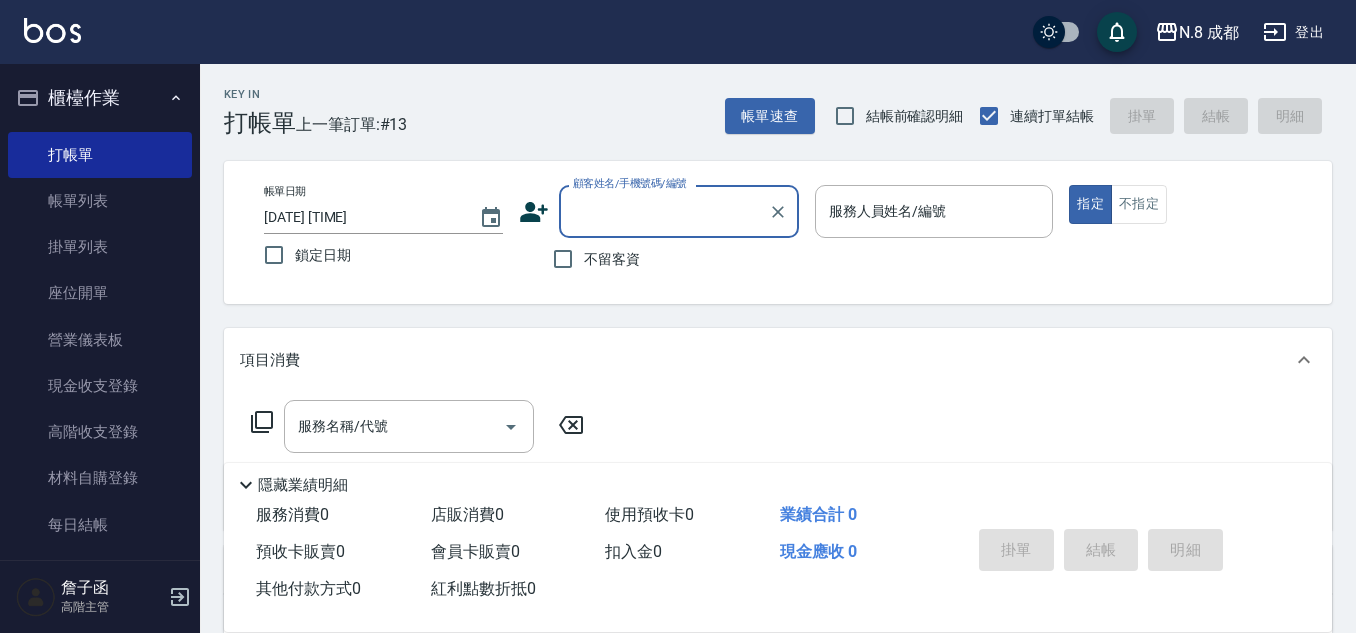 scroll, scrollTop: 100, scrollLeft: 0, axis: vertical 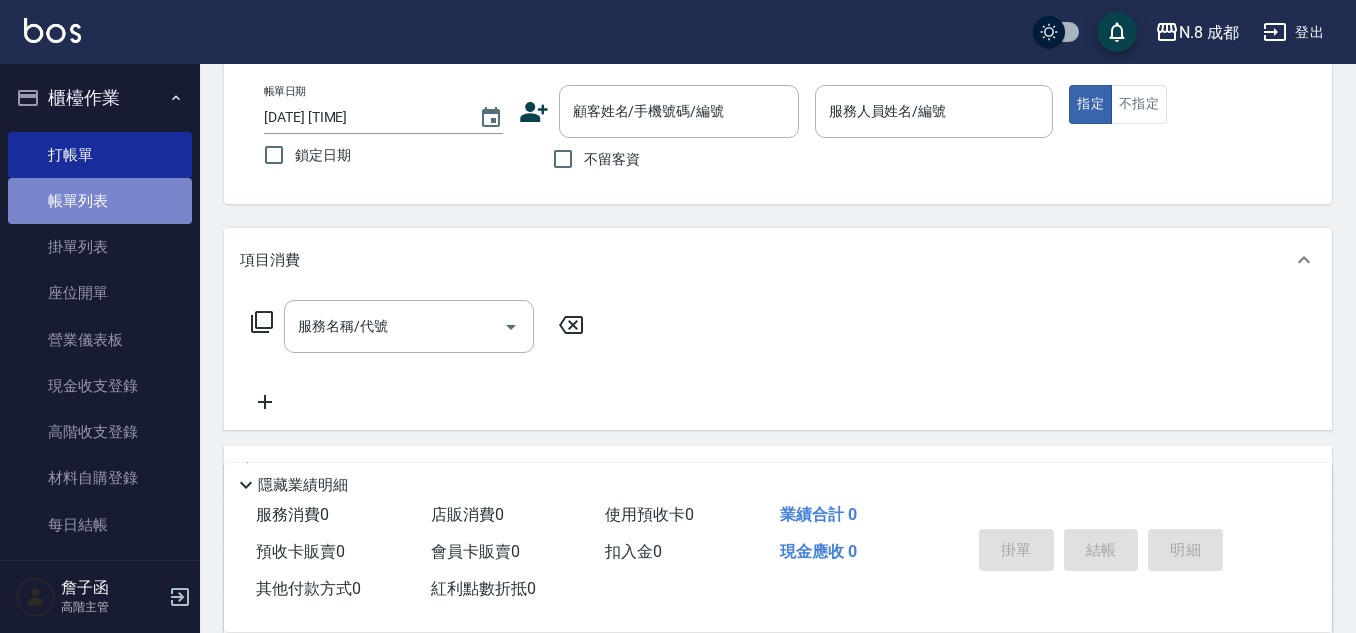 click on "帳單列表" at bounding box center [100, 201] 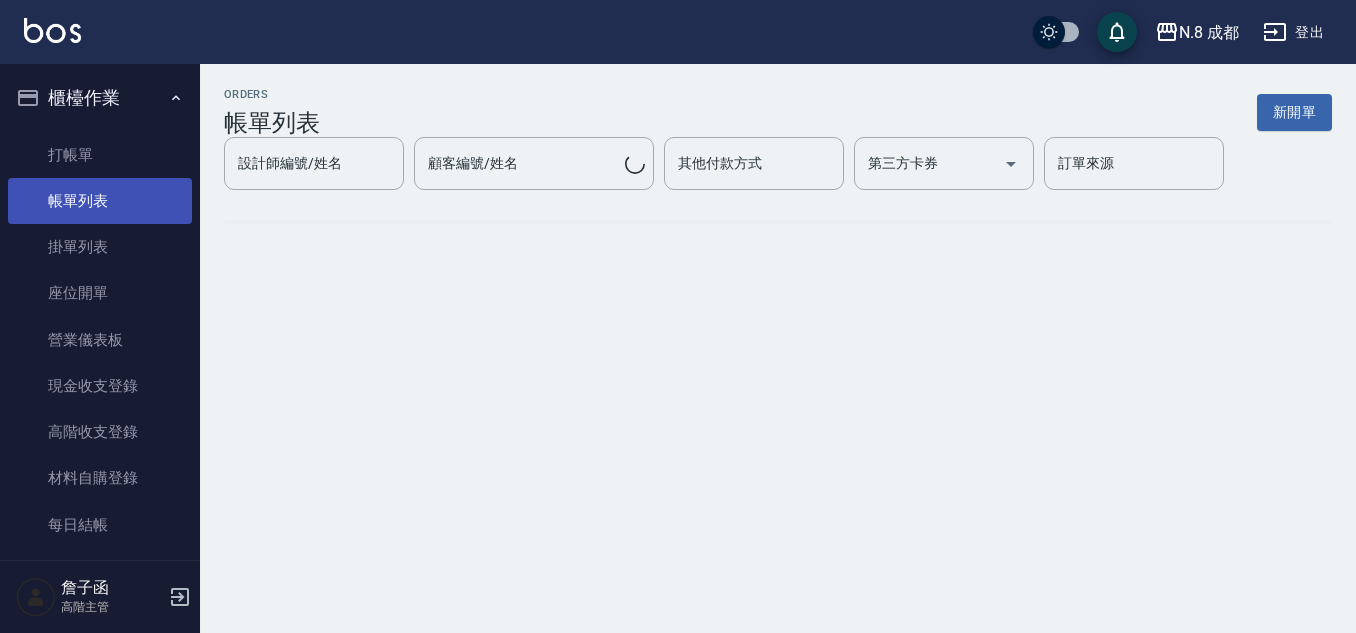 scroll, scrollTop: 0, scrollLeft: 0, axis: both 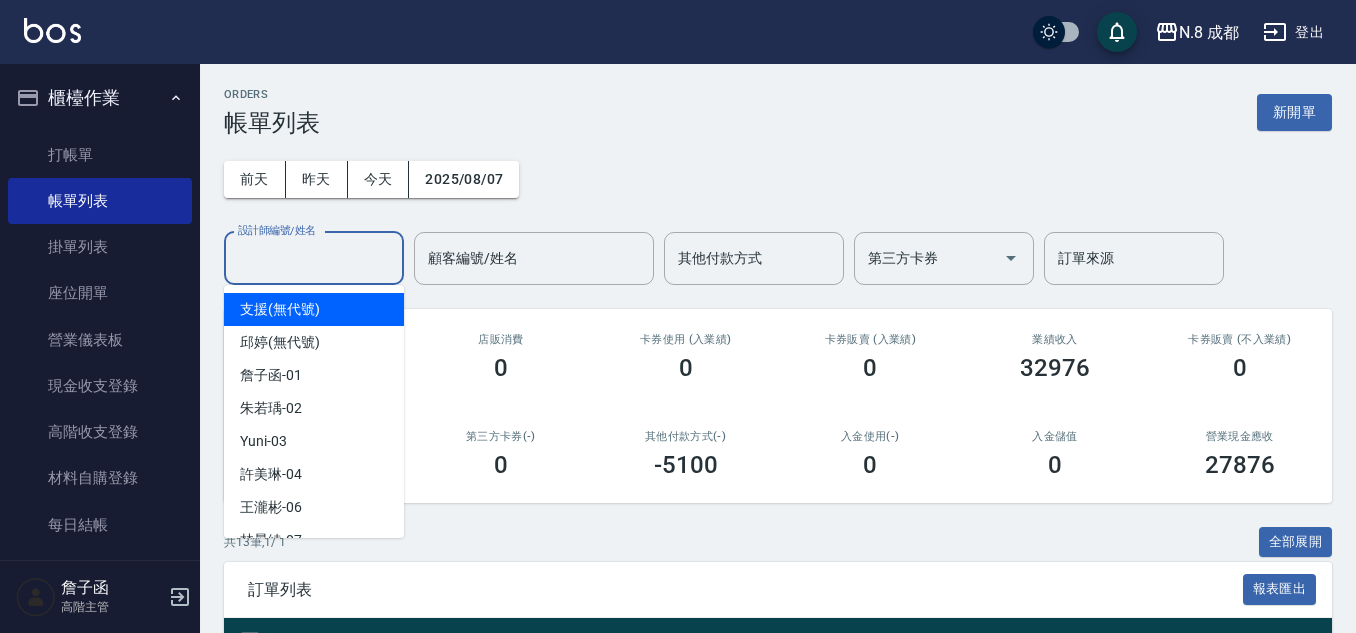 click on "設計師編號/姓名" at bounding box center (314, 258) 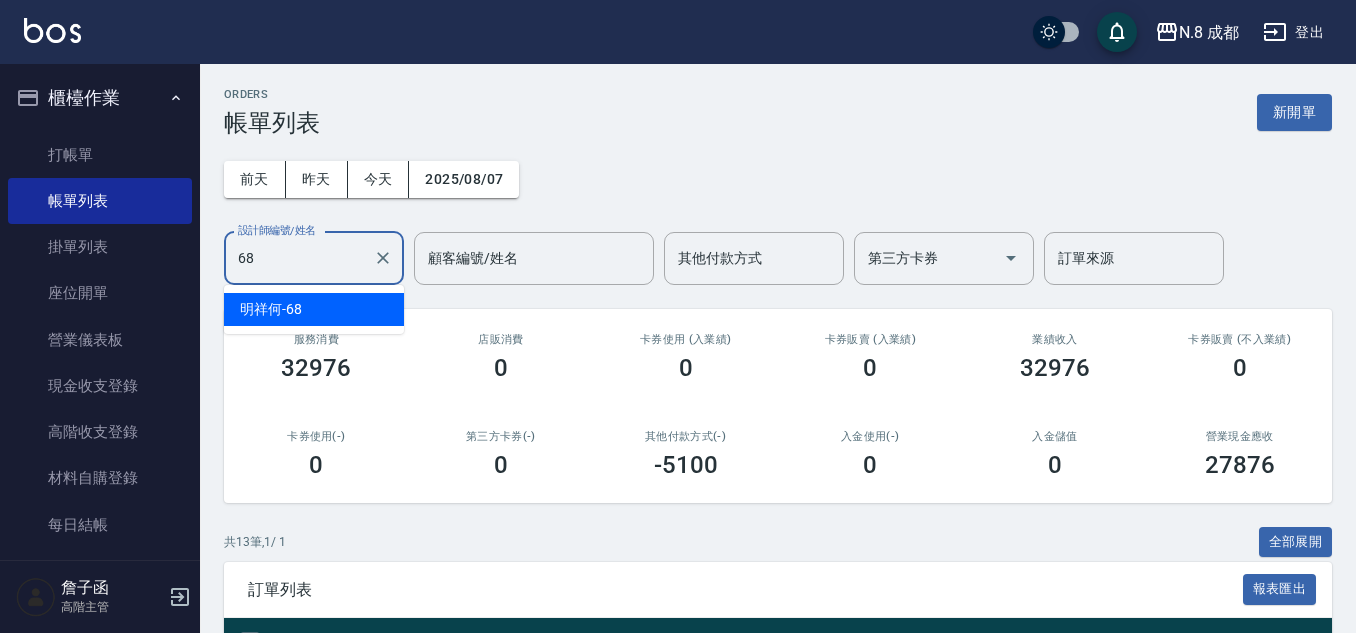 type on "明祥何-68" 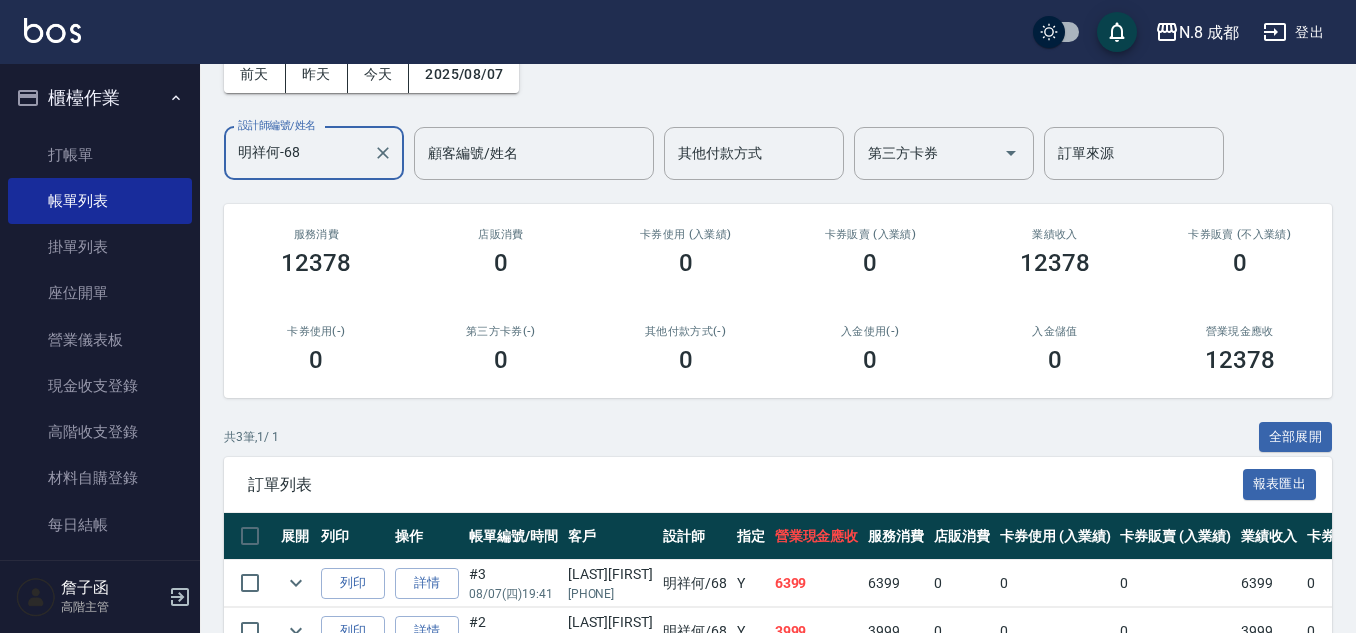 scroll, scrollTop: 0, scrollLeft: 0, axis: both 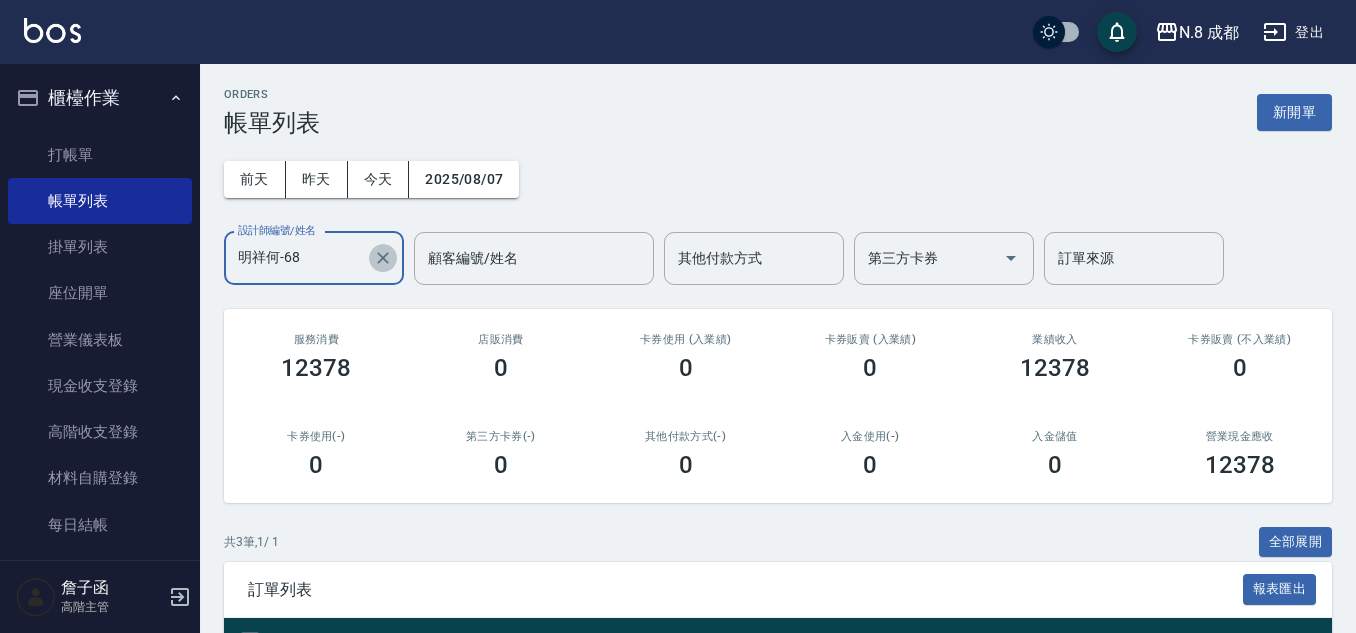 click 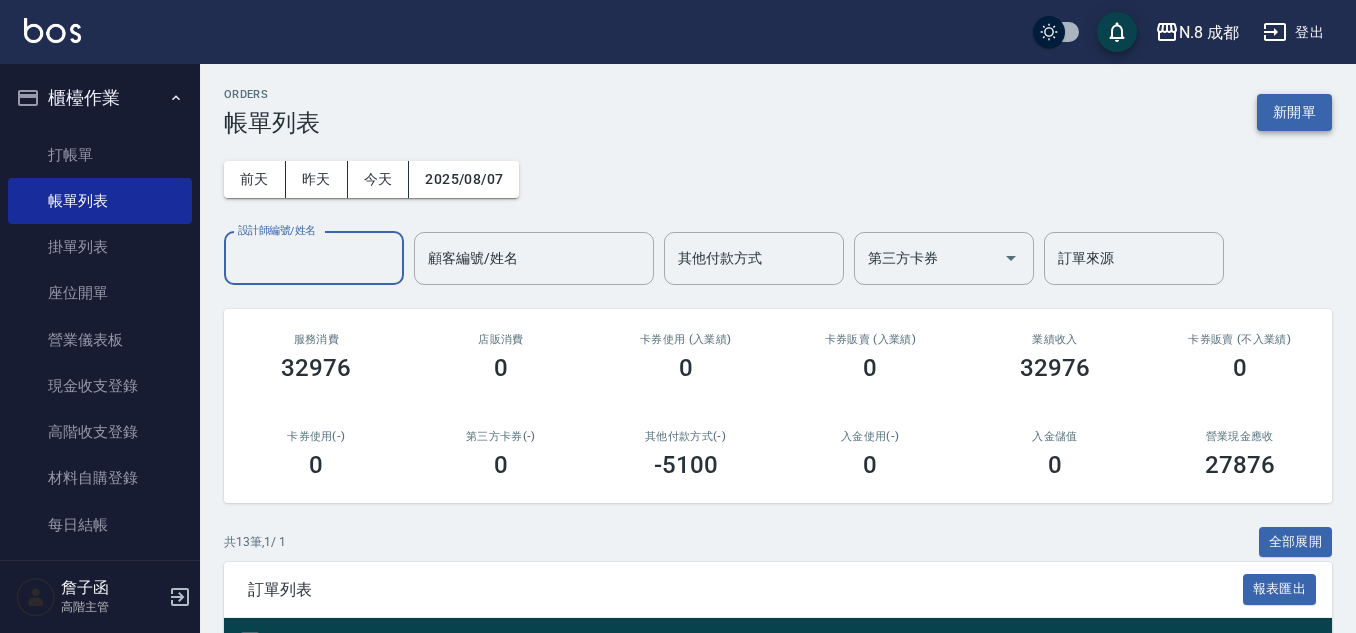 drag, startPoint x: 1310, startPoint y: 108, endPoint x: 1179, endPoint y: 125, distance: 132.09845 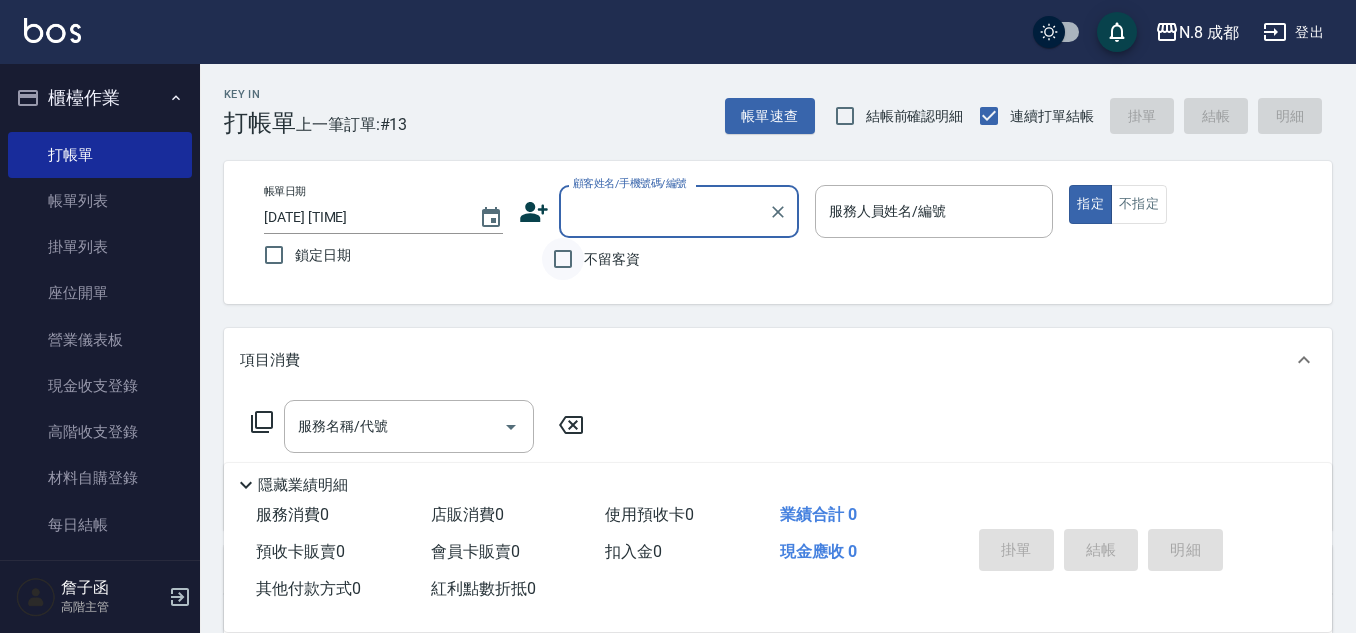 click on "不留客資" at bounding box center [563, 259] 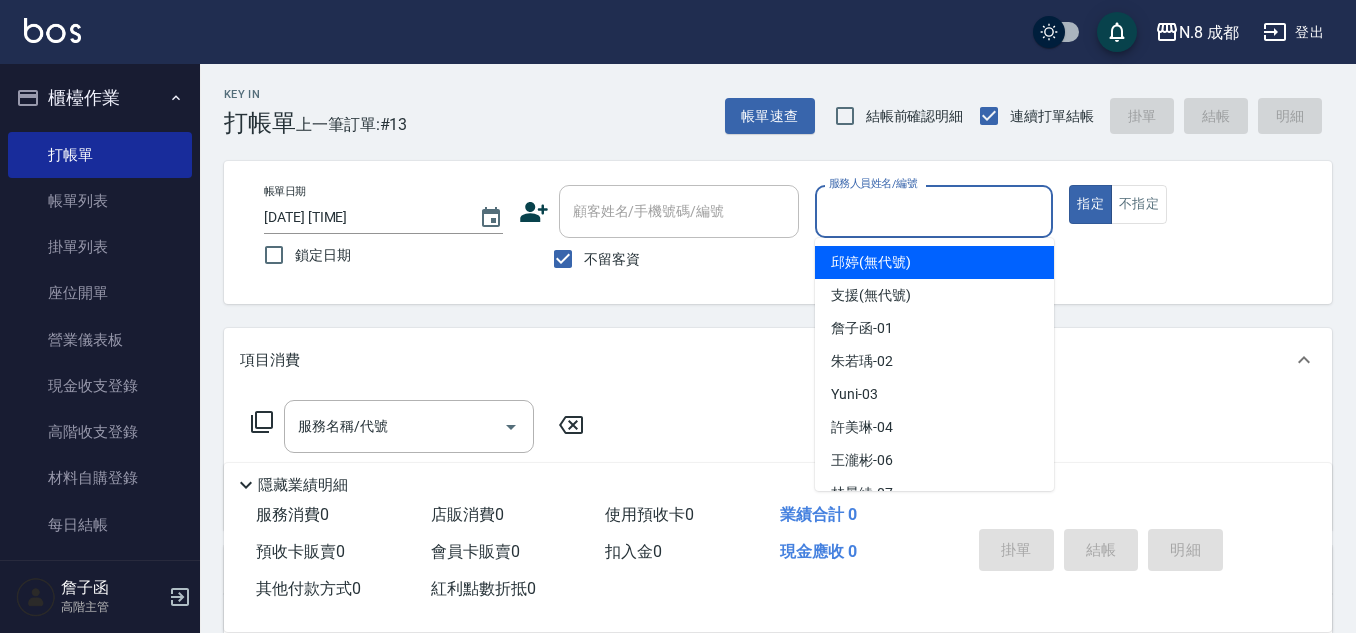 click on "服務人員姓名/編號" at bounding box center [934, 211] 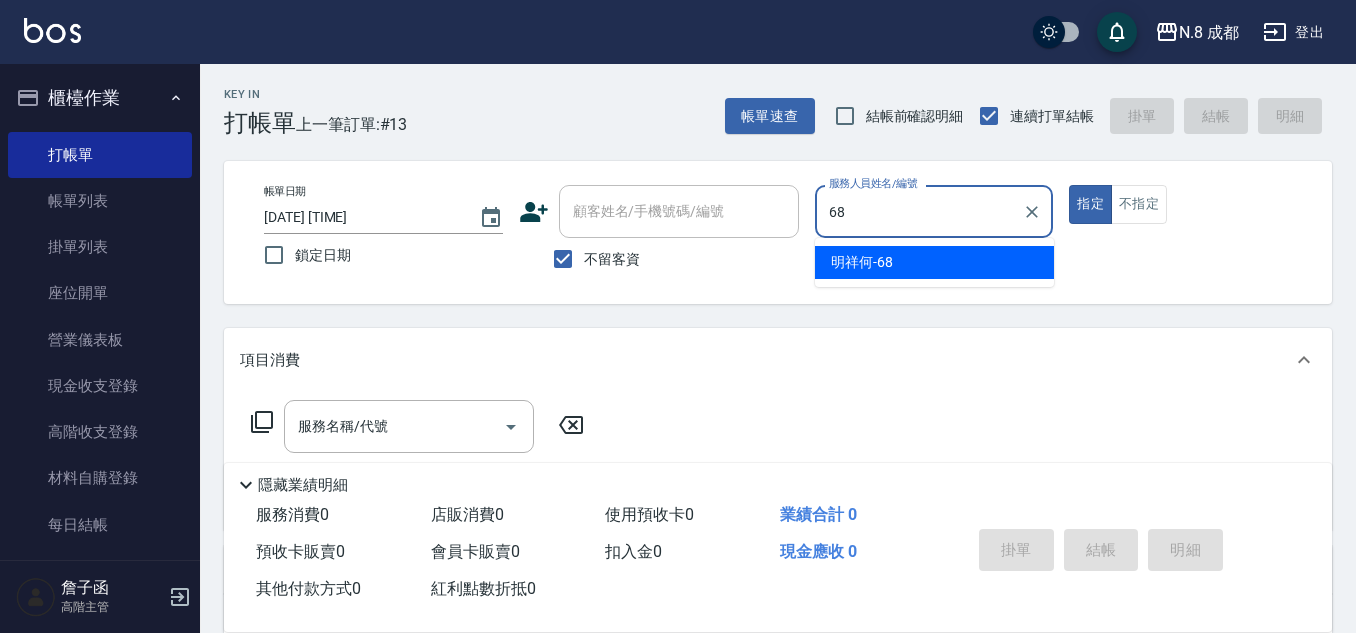 click on "[FIRST][LAST] -68" at bounding box center (934, 262) 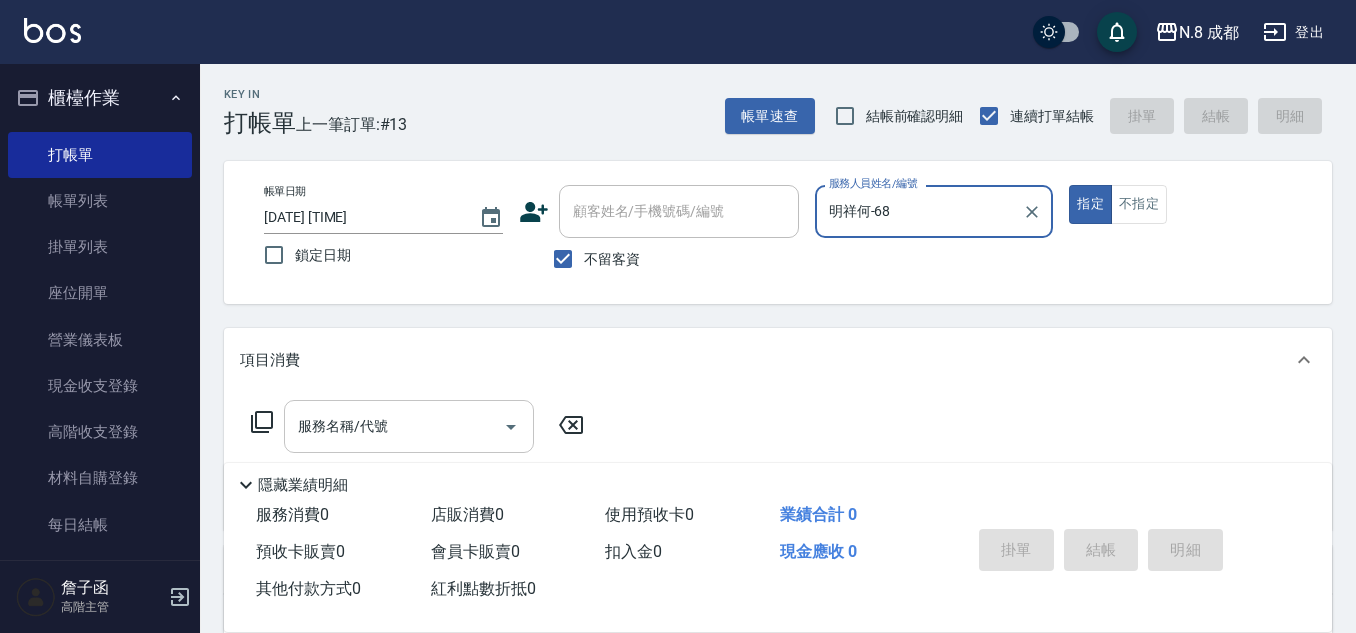 type on "明祥何-68" 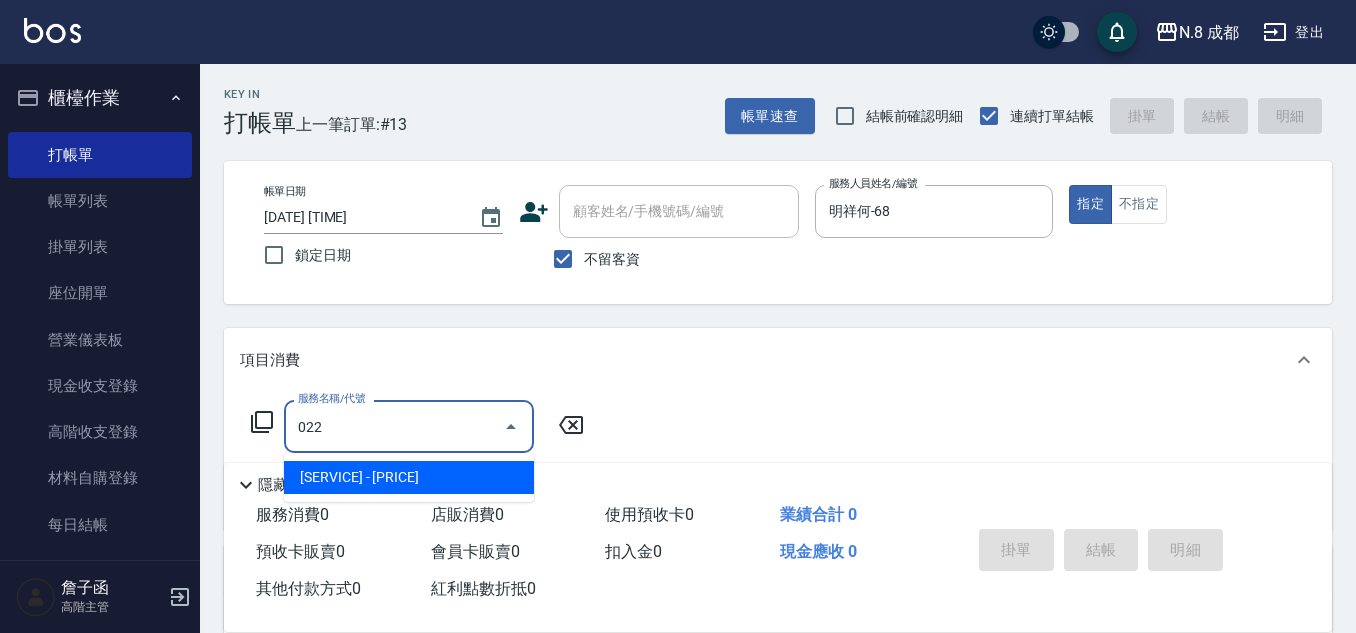 drag, startPoint x: 361, startPoint y: 475, endPoint x: 532, endPoint y: 436, distance: 175.39099 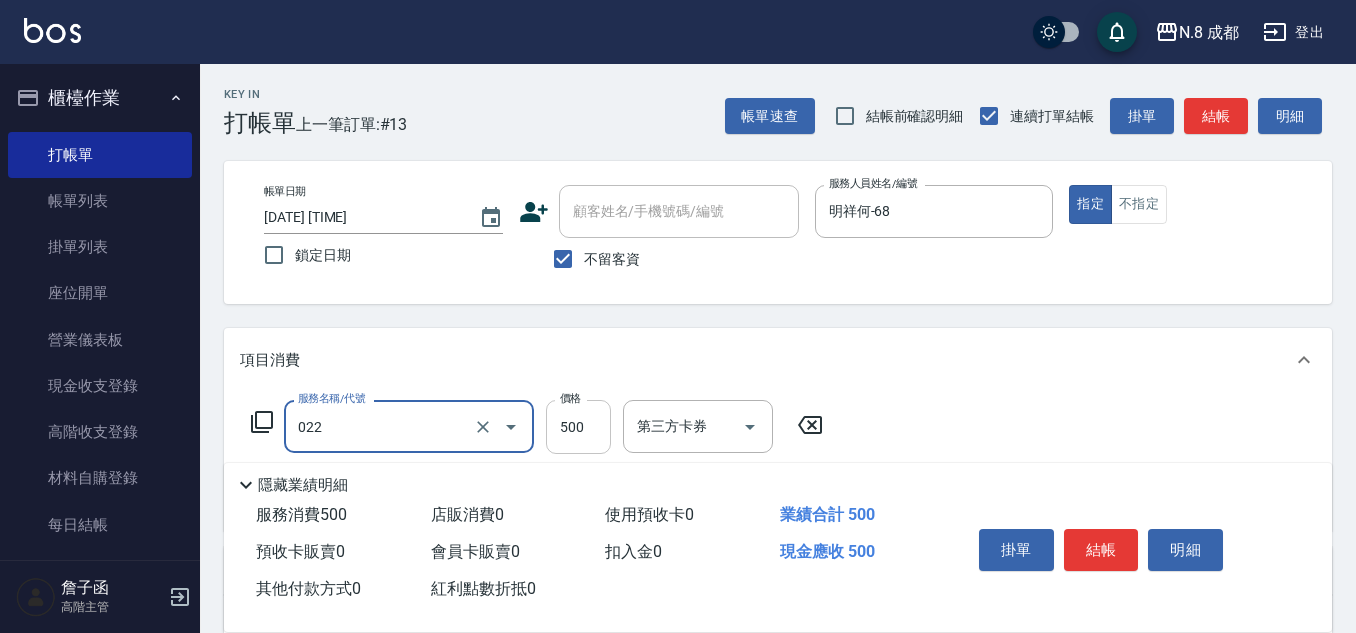 type on "洗+剪(022)" 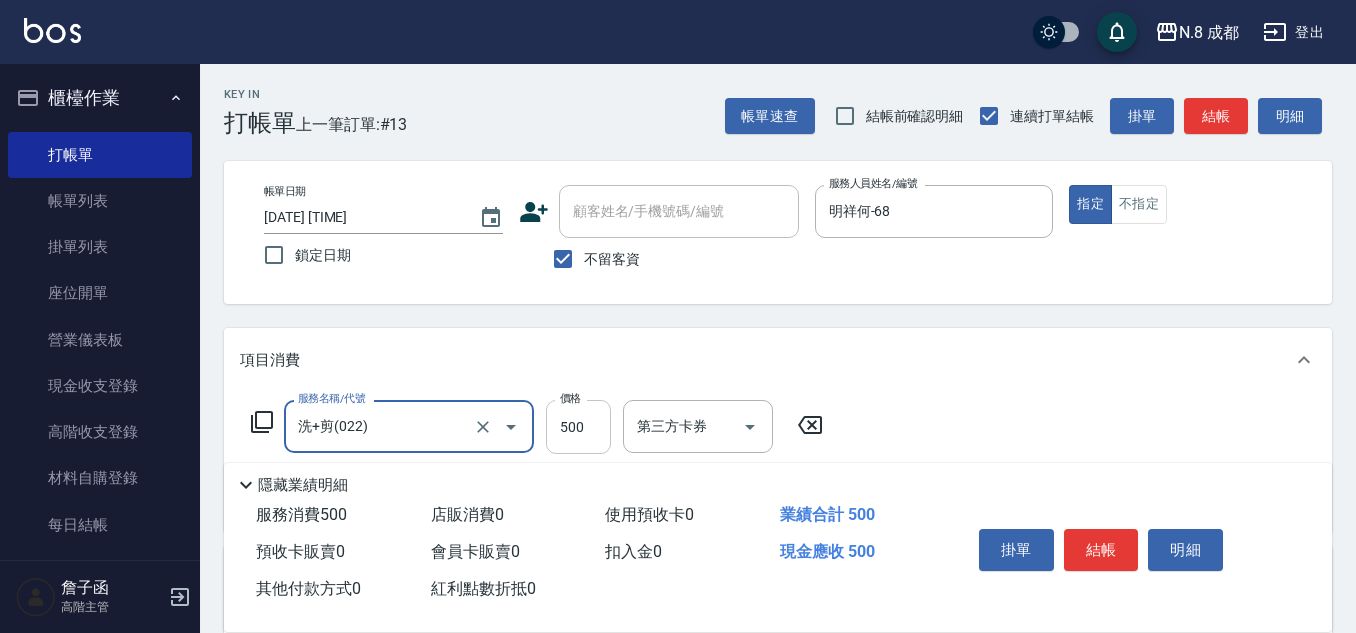 click on "500" at bounding box center [578, 427] 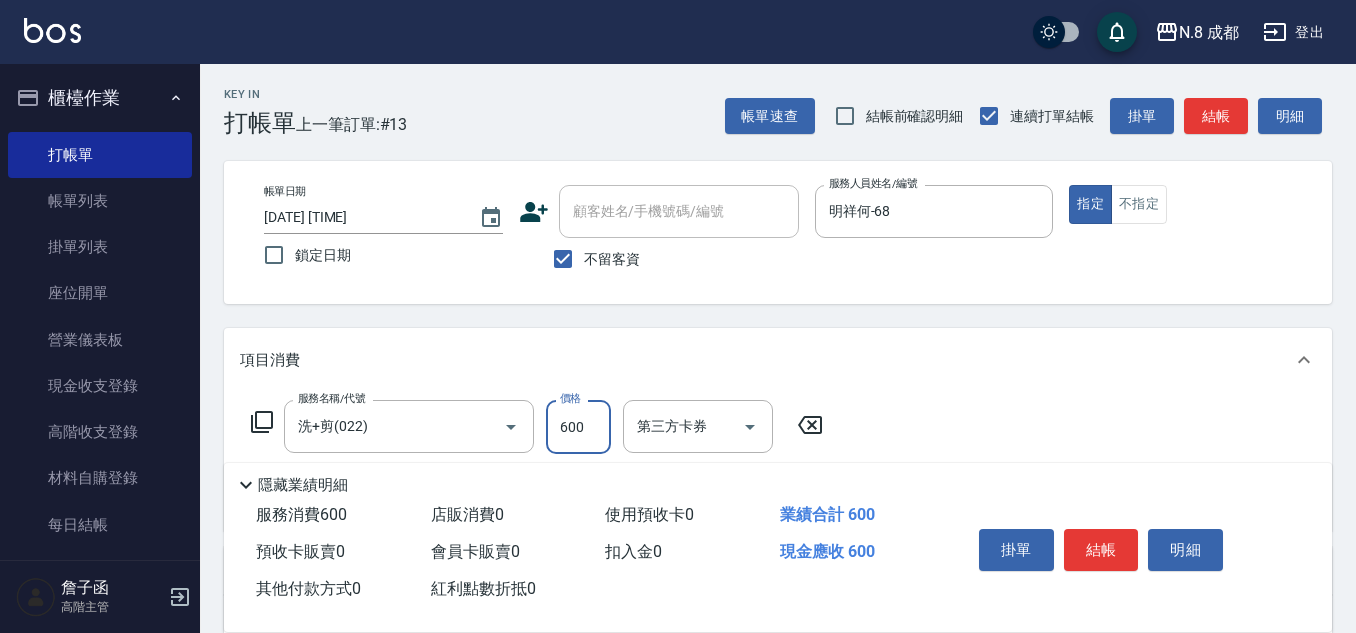 scroll, scrollTop: 200, scrollLeft: 0, axis: vertical 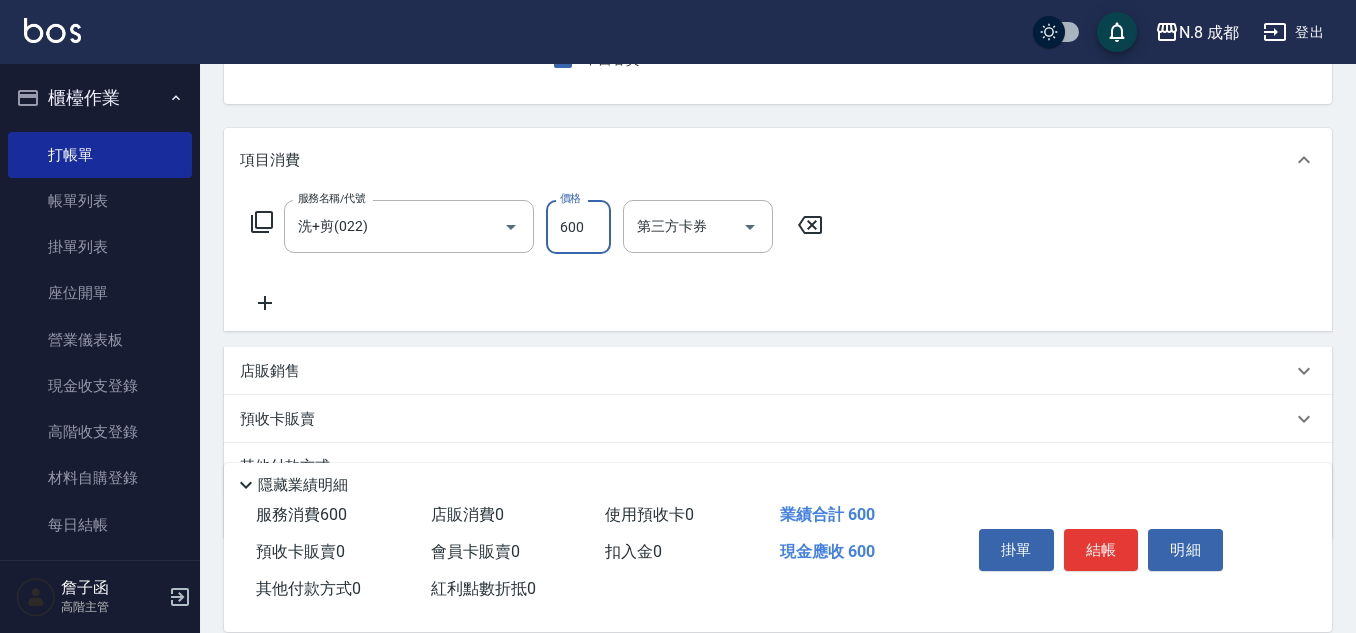 type on "600" 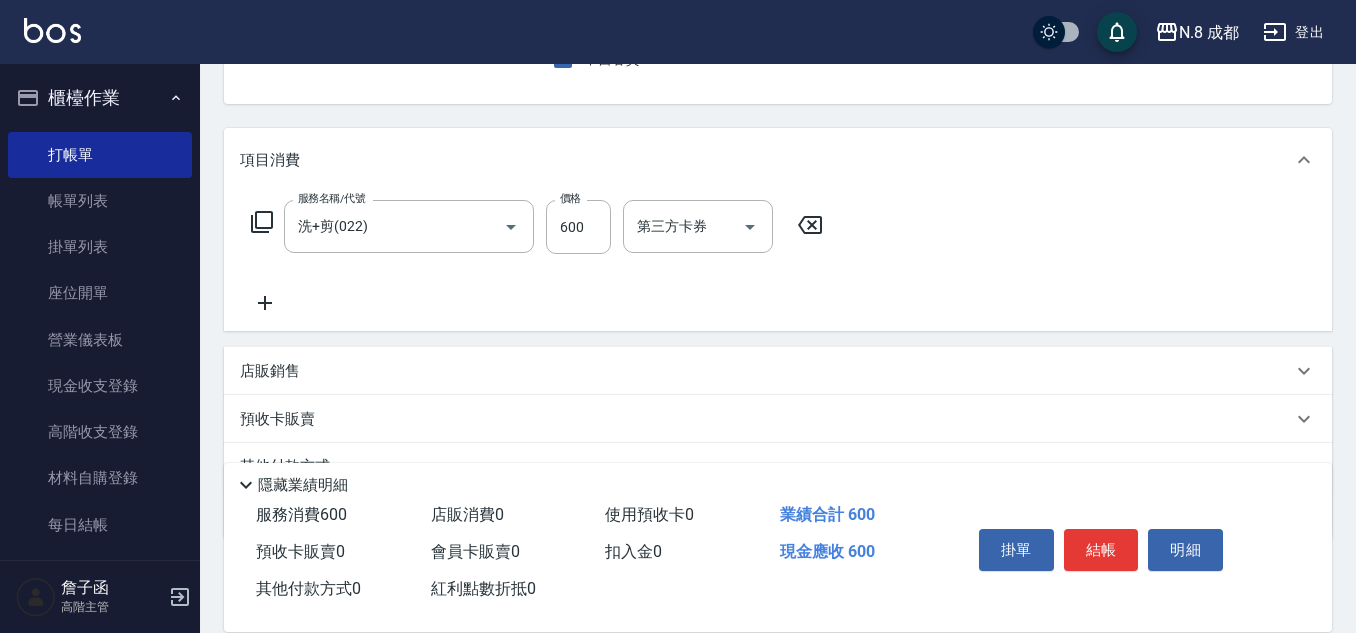 click 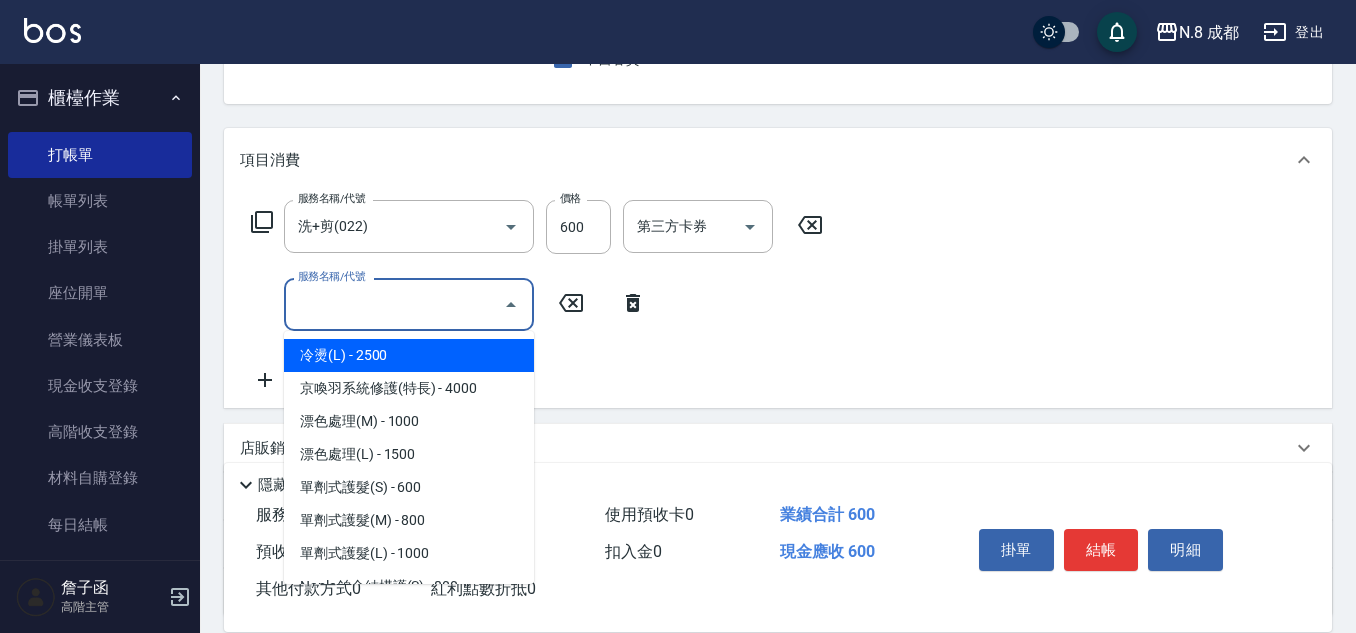 click on "服務名稱/代號" at bounding box center (394, 304) 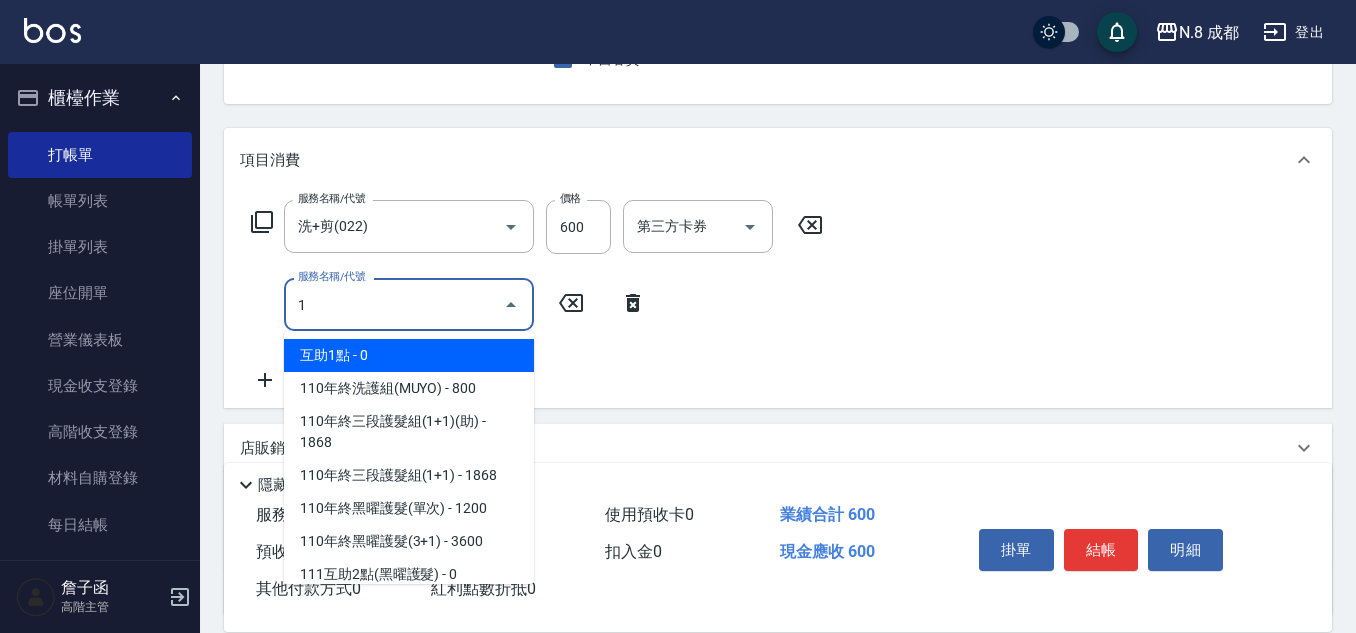 click on "互助1點 - 0" at bounding box center [409, 355] 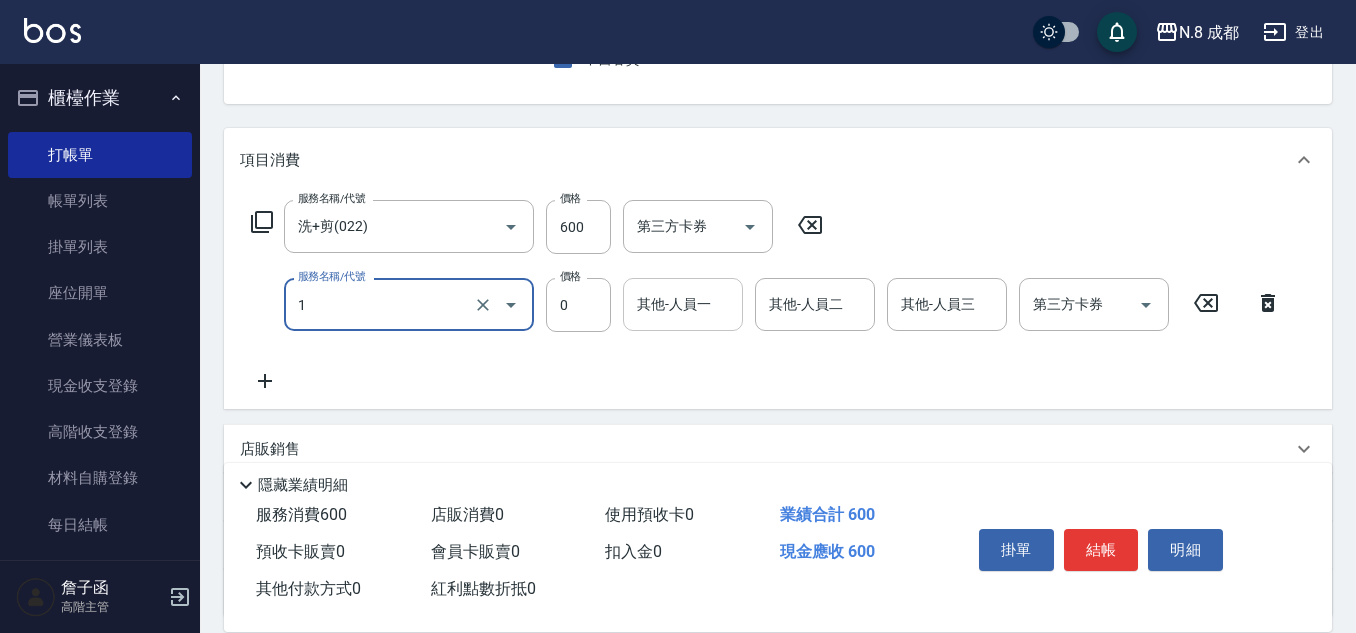 click on "其他-人員一" at bounding box center (683, 304) 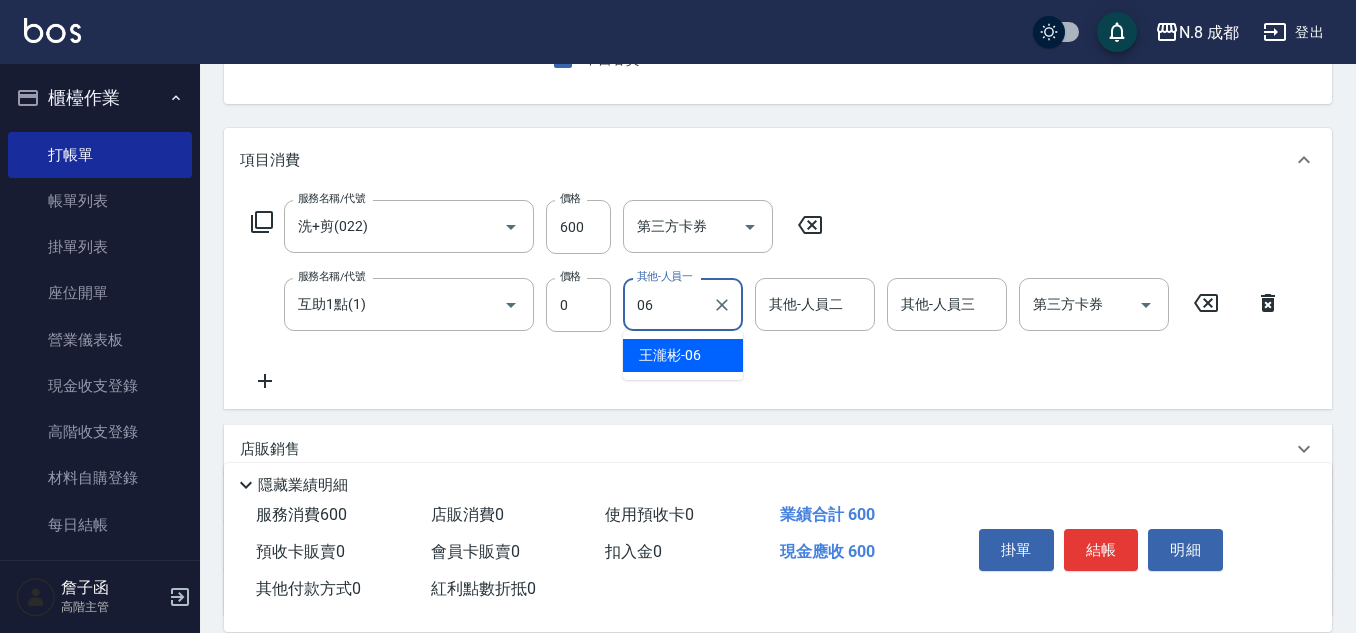 click on "[LAST][FIRST] -06" at bounding box center [670, 355] 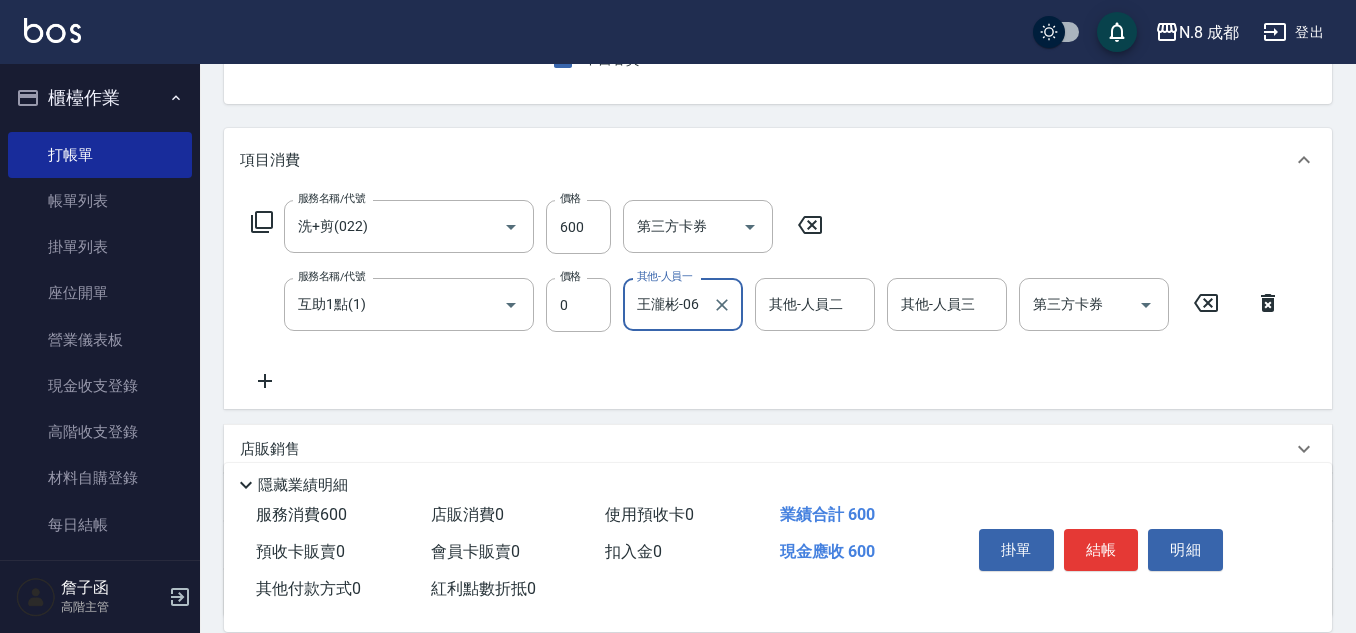 click on "[LAST][FIRST]-06 [OTHER]" at bounding box center [683, 304] 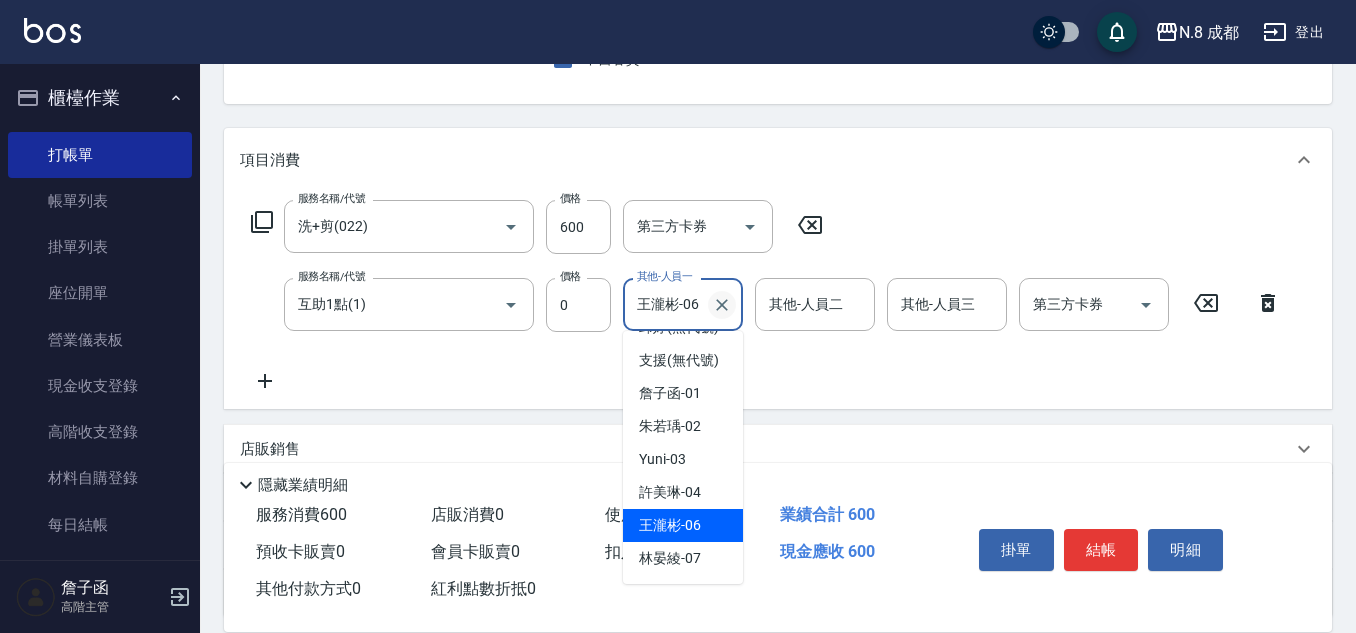 click 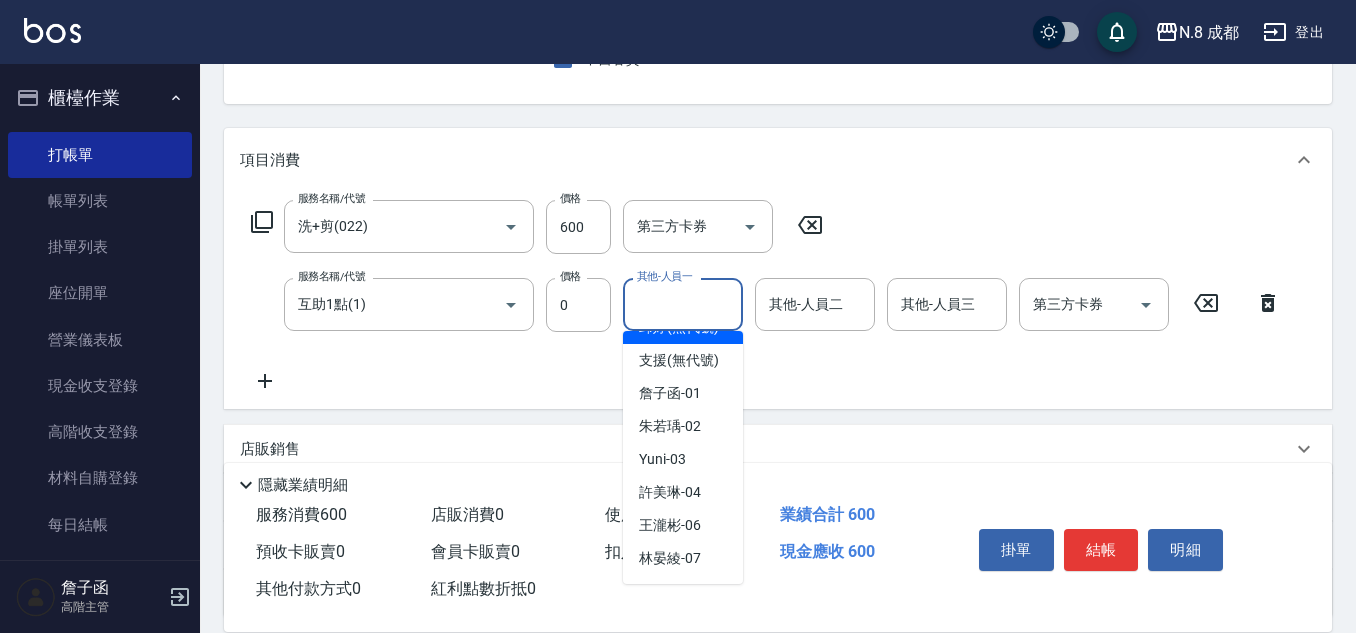 scroll, scrollTop: 8, scrollLeft: 0, axis: vertical 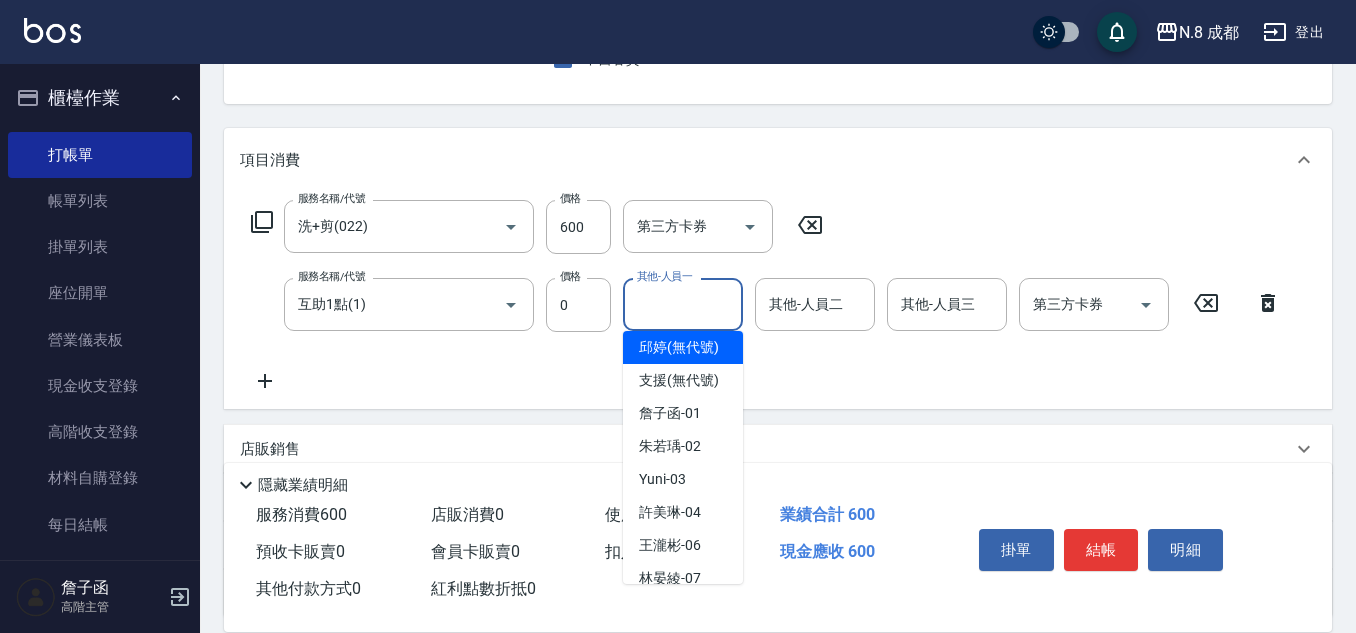 click on "其他-人員一" at bounding box center (683, 304) 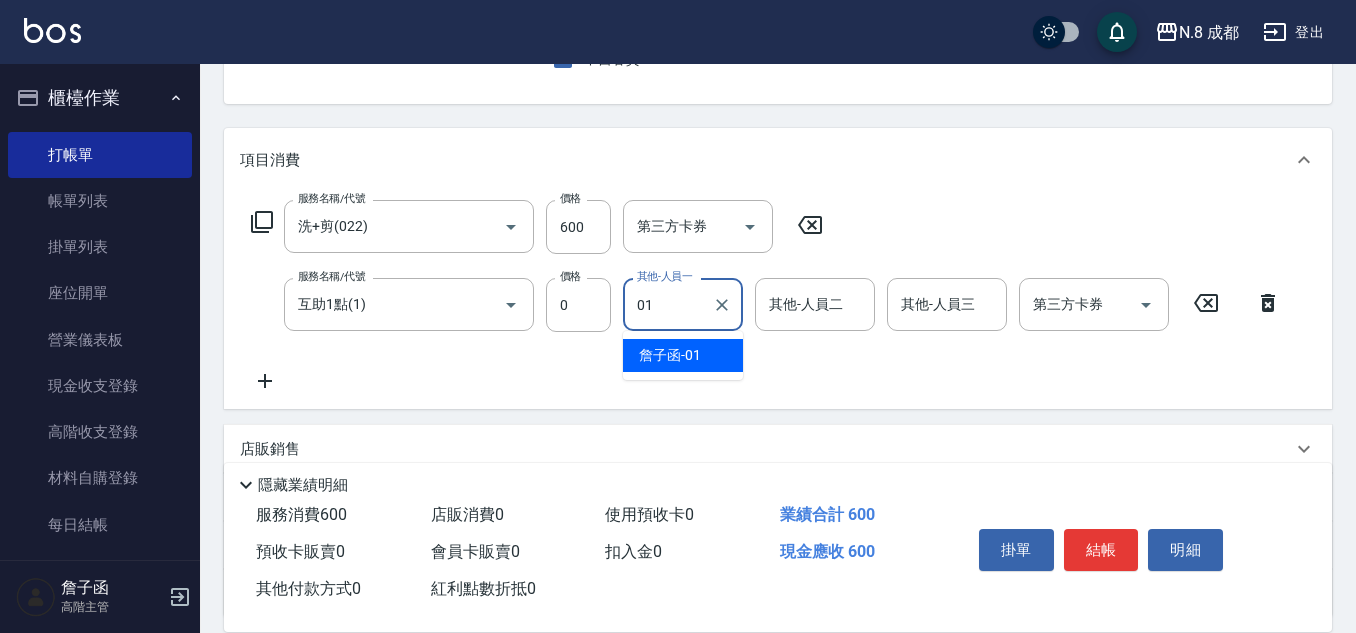 click on "[LAST][FIRST] -01" at bounding box center [670, 355] 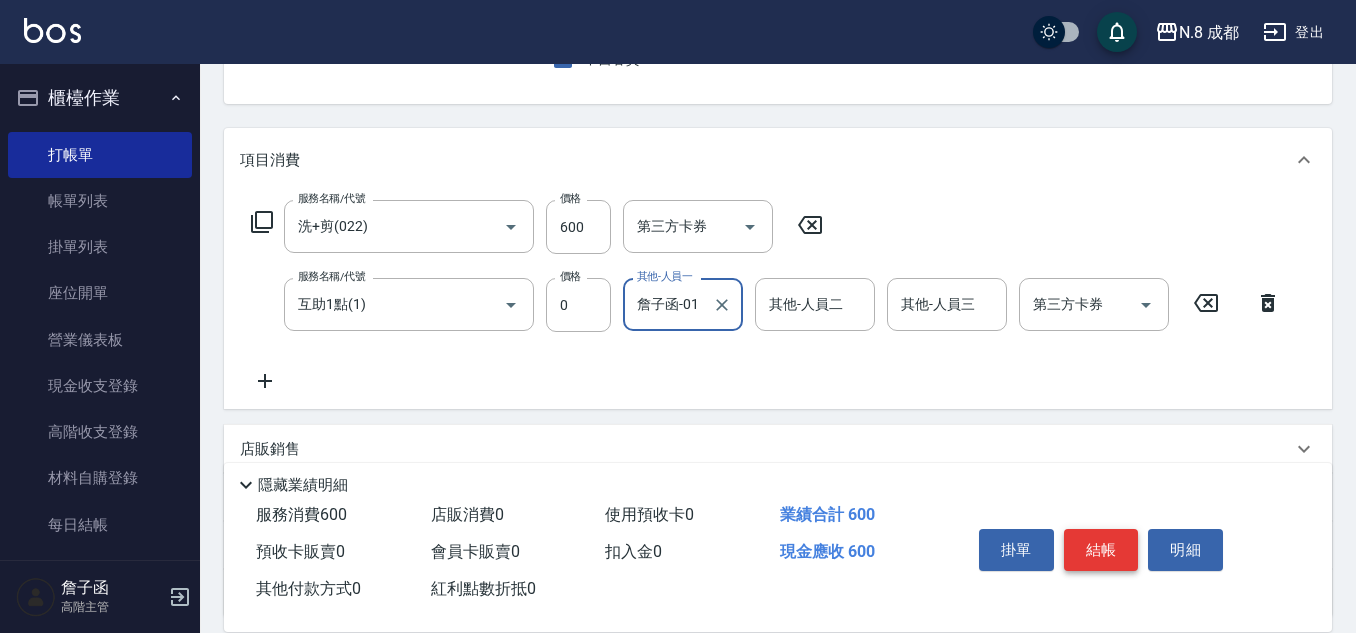 type on "詹子函-01" 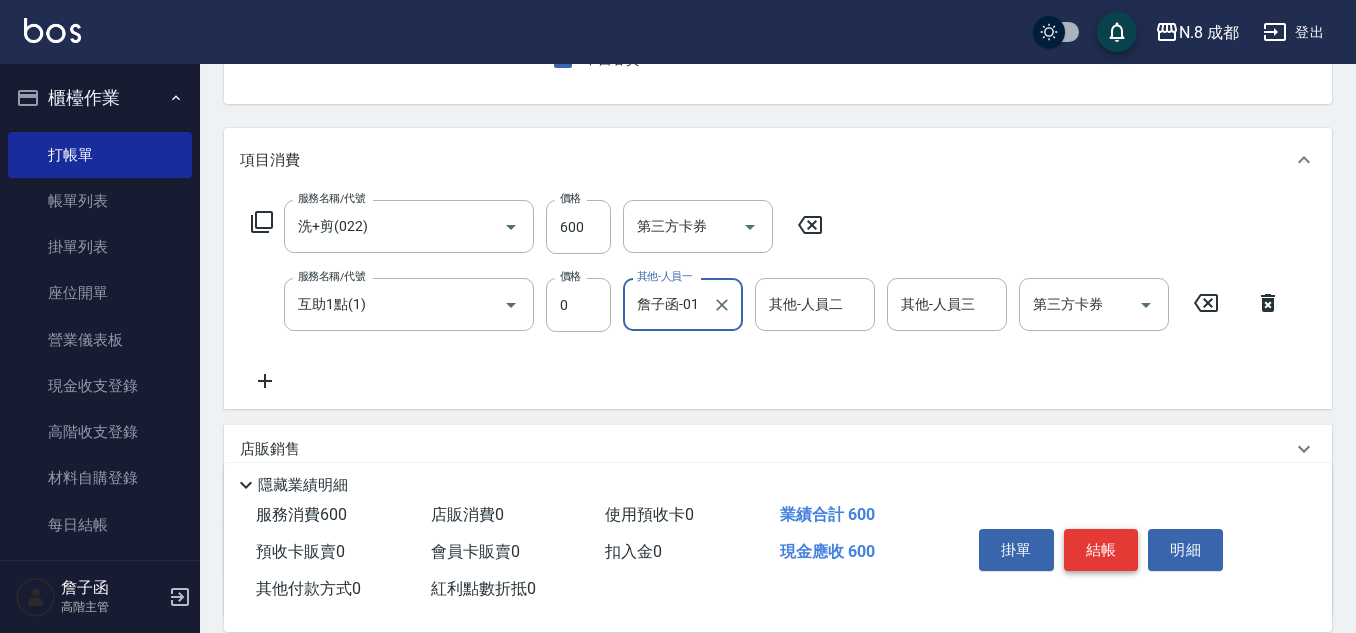 click on "結帳" at bounding box center (1101, 550) 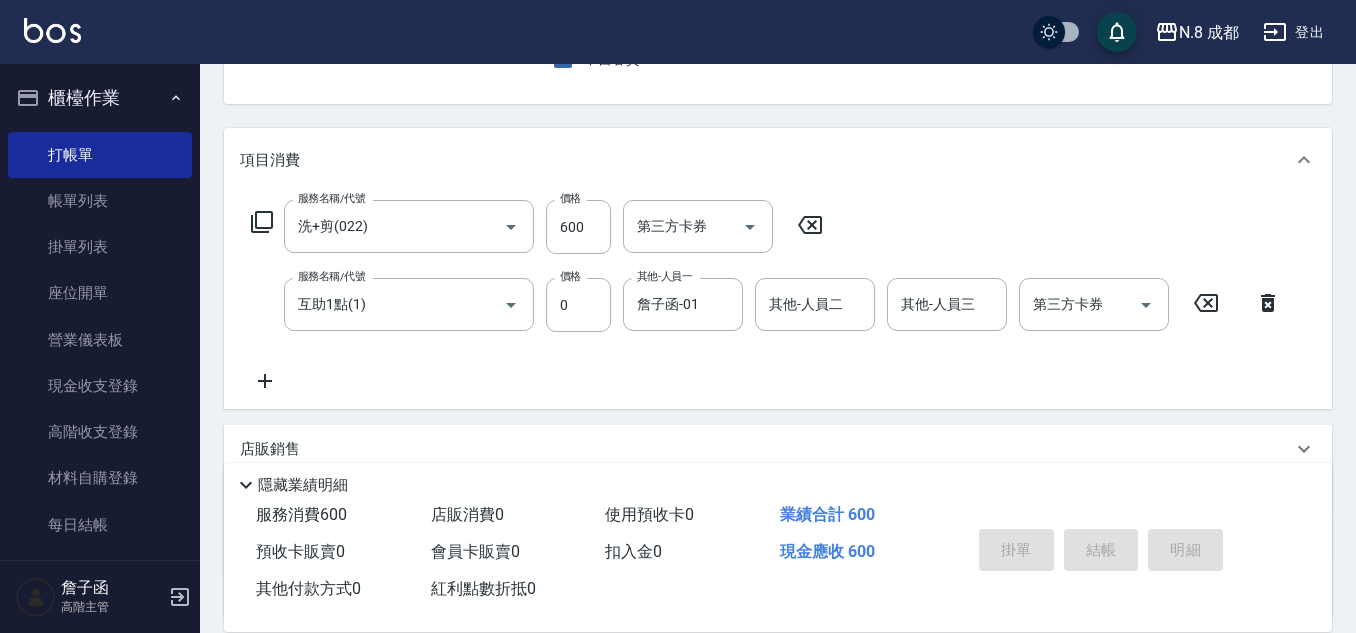 type 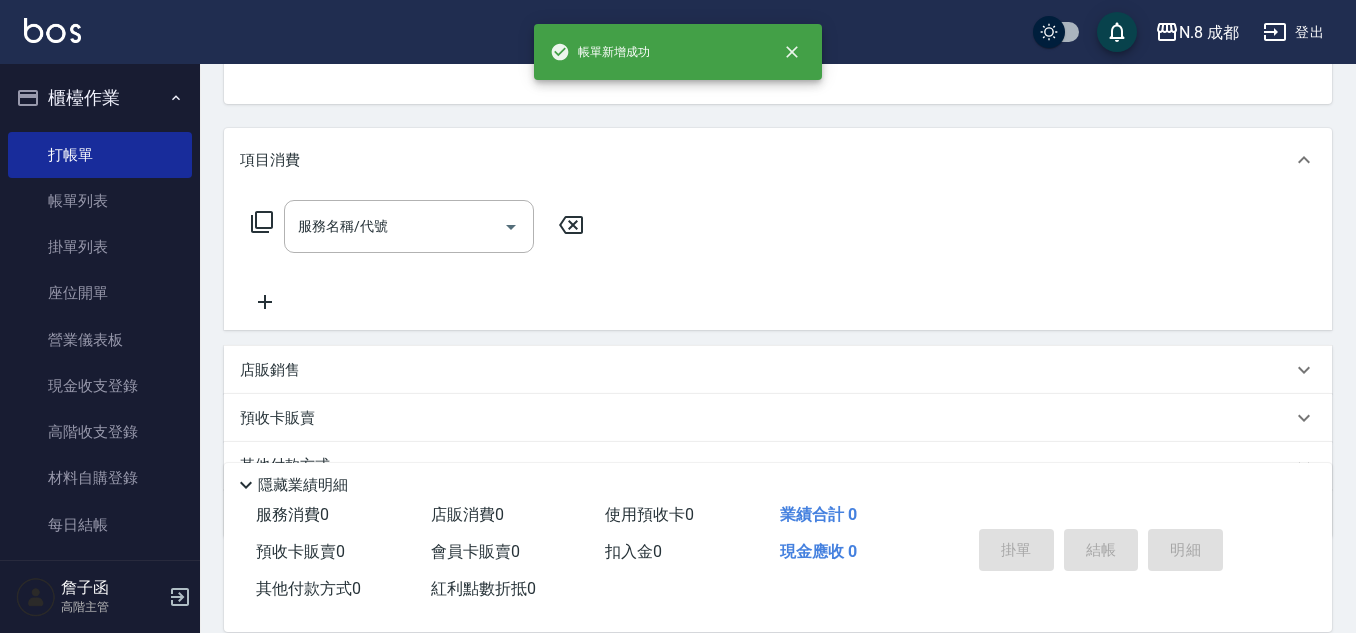 scroll, scrollTop: 194, scrollLeft: 0, axis: vertical 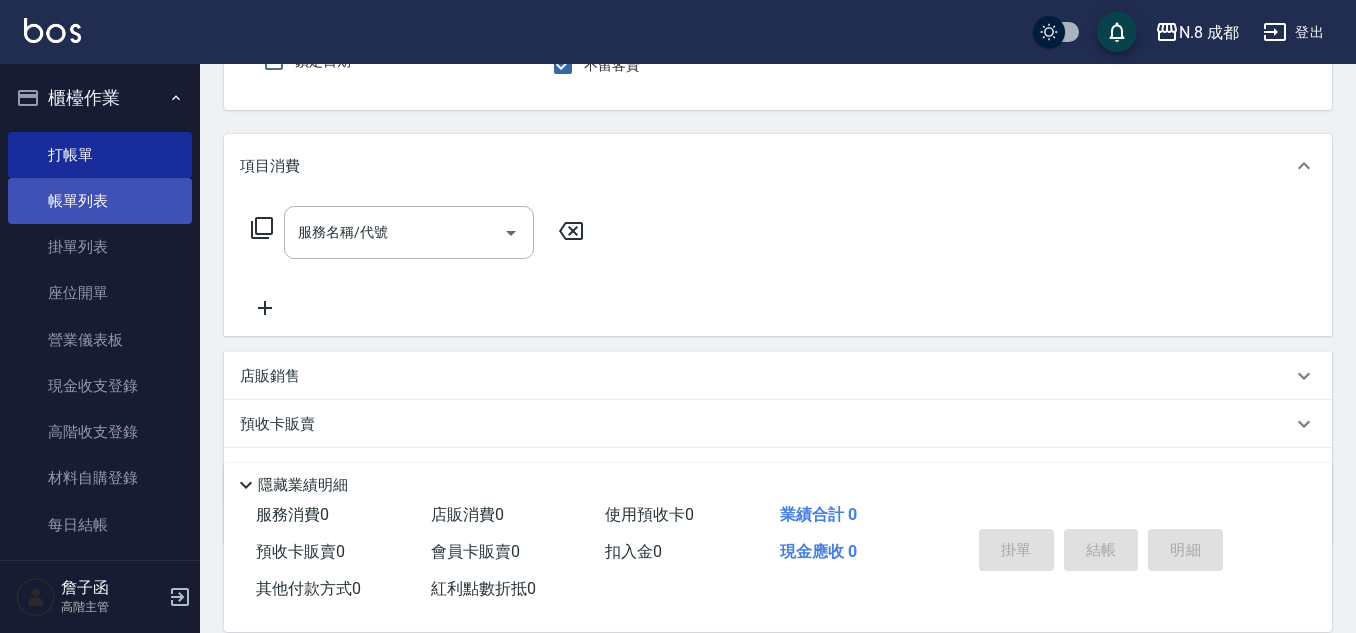 click on "帳單列表" at bounding box center [100, 201] 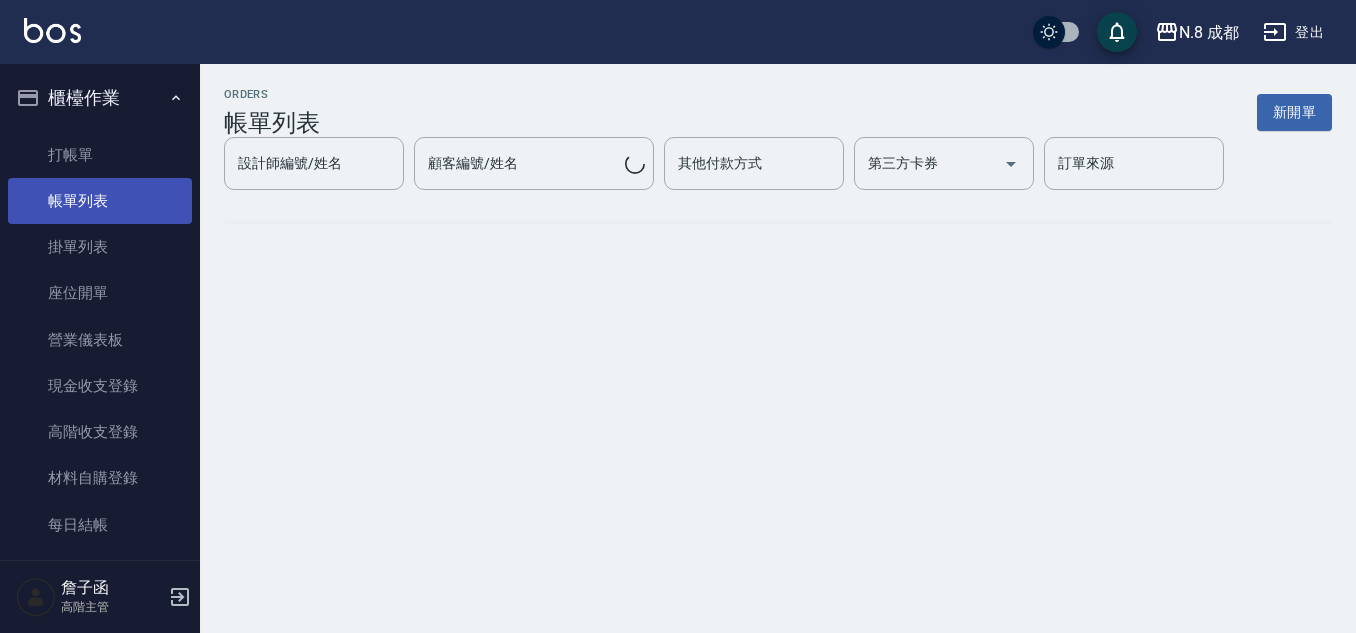 scroll, scrollTop: 0, scrollLeft: 0, axis: both 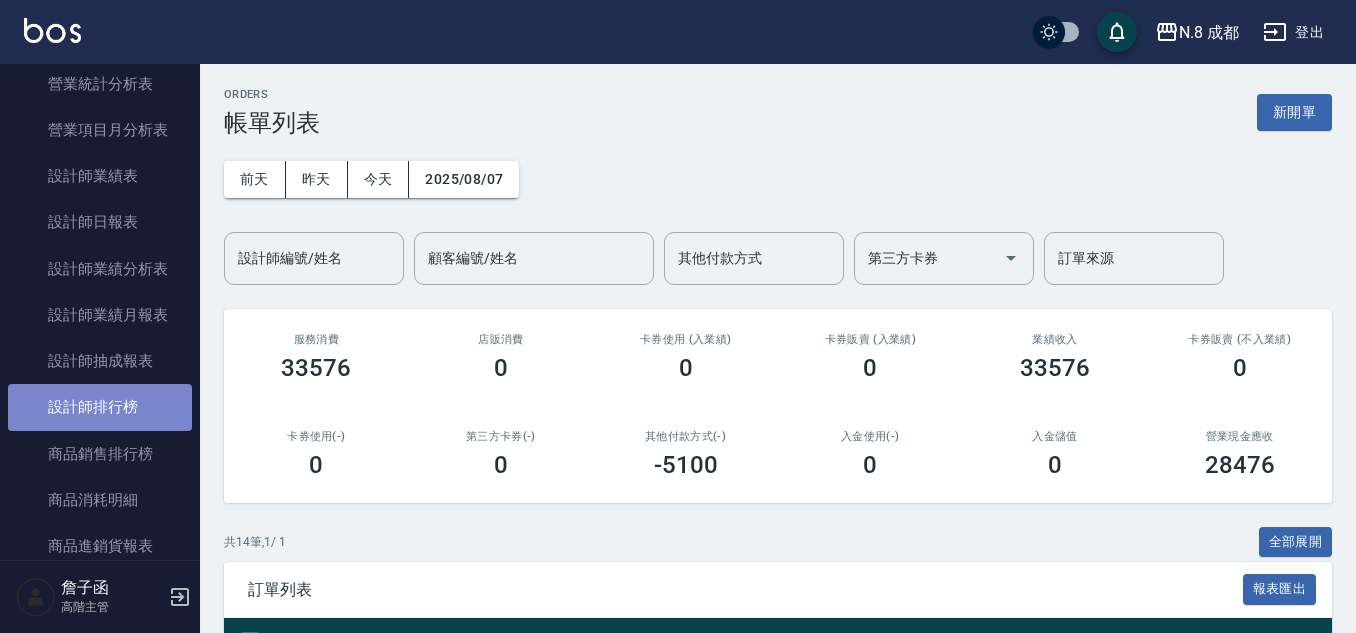 click on "設計師排行榜" at bounding box center [100, 407] 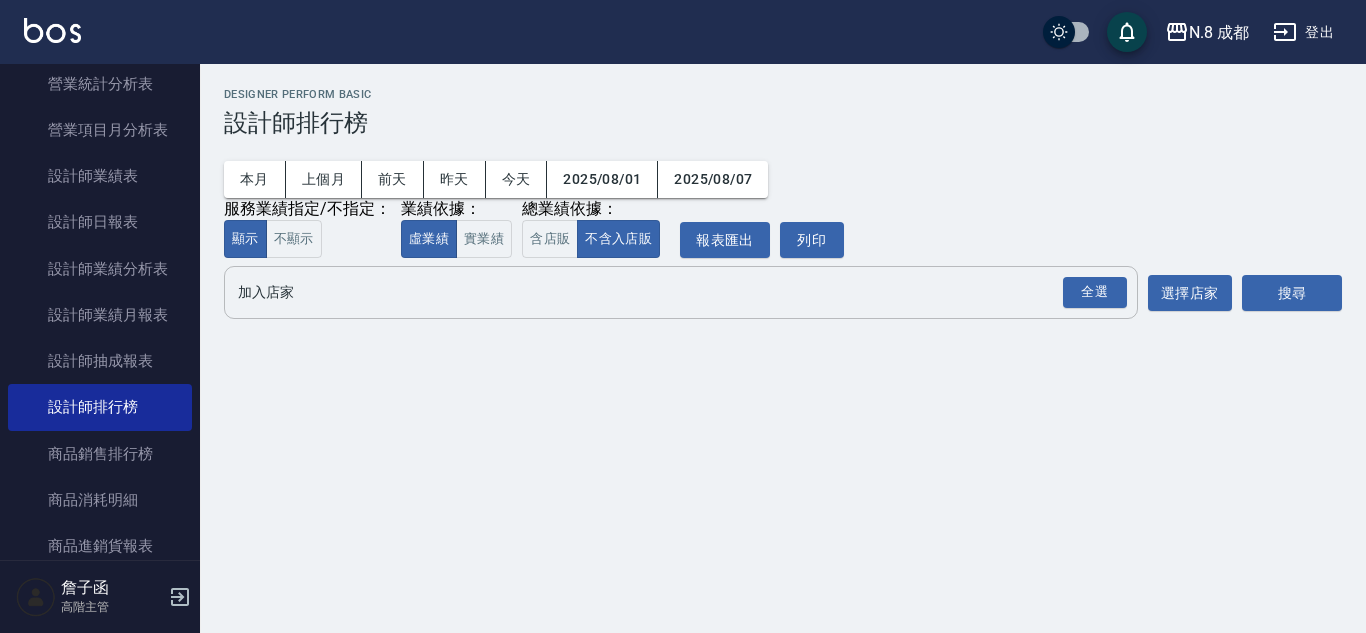 click on "加入店家" at bounding box center [666, 292] 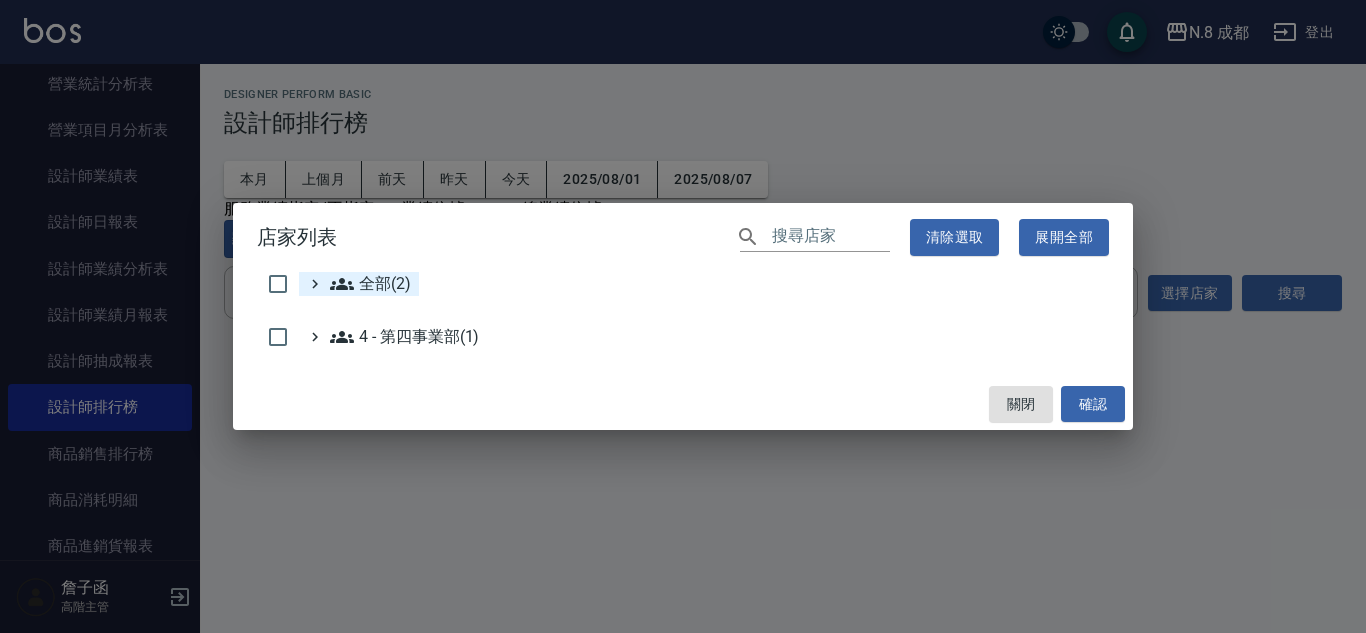 click on "全部(2)" at bounding box center (370, 284) 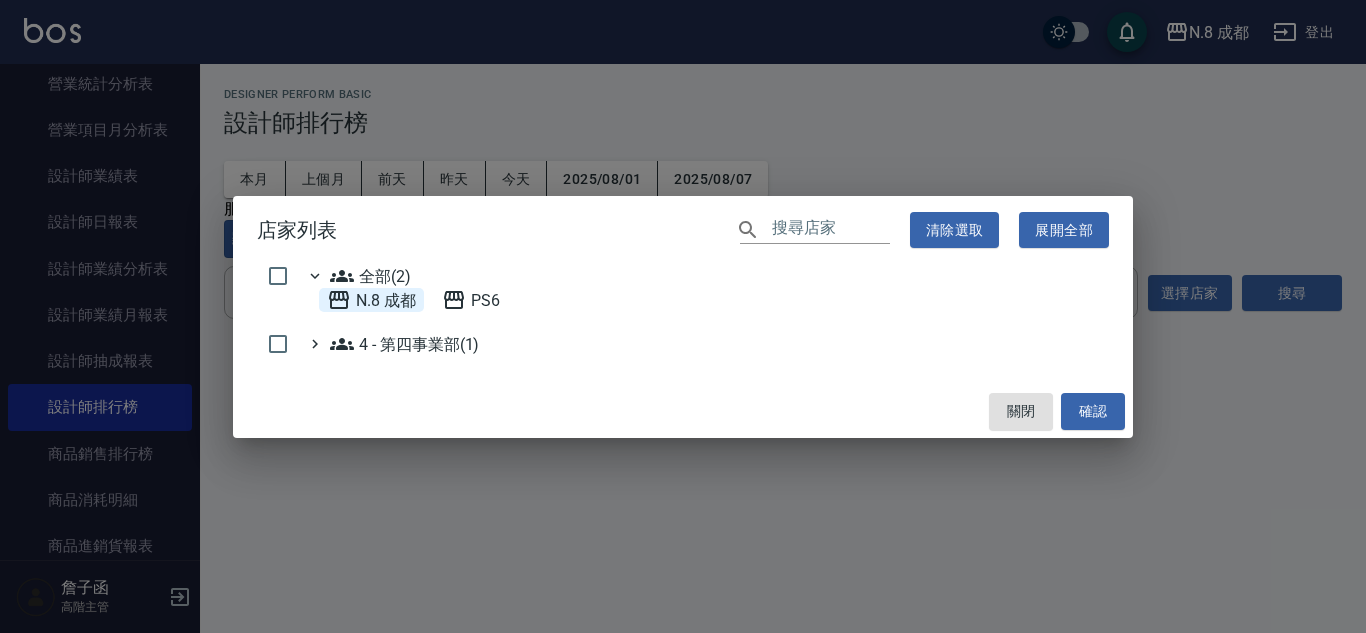click 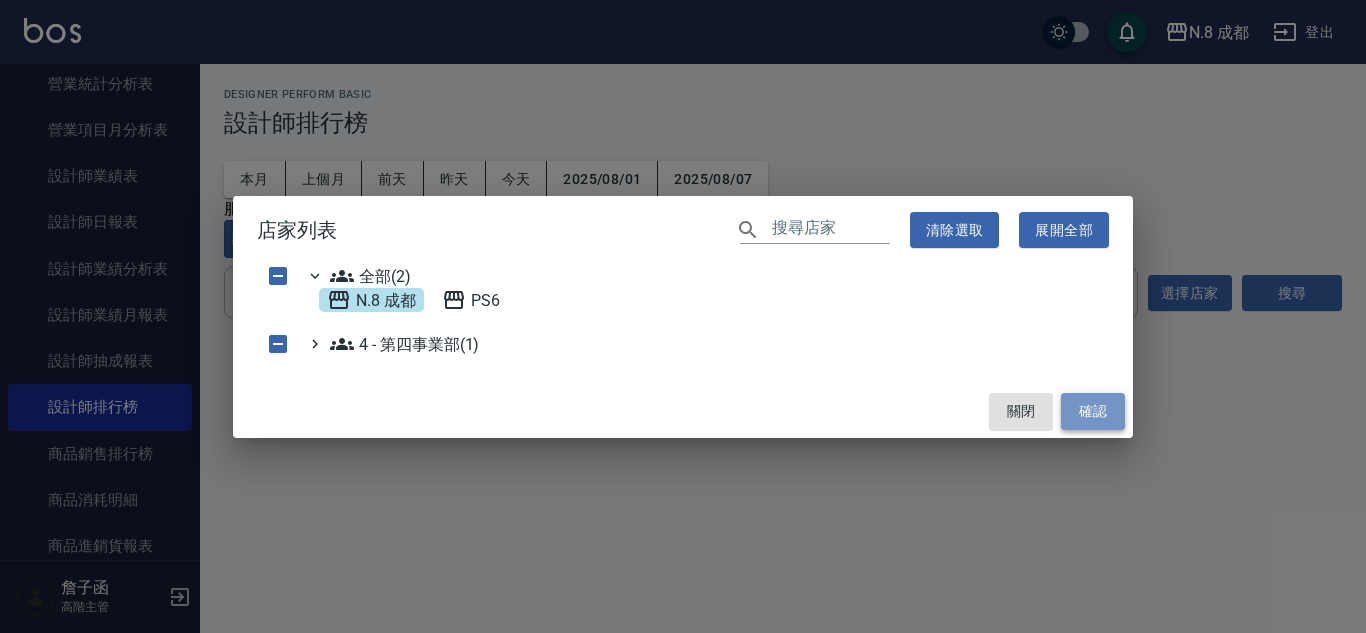 click on "確認" at bounding box center (1093, 411) 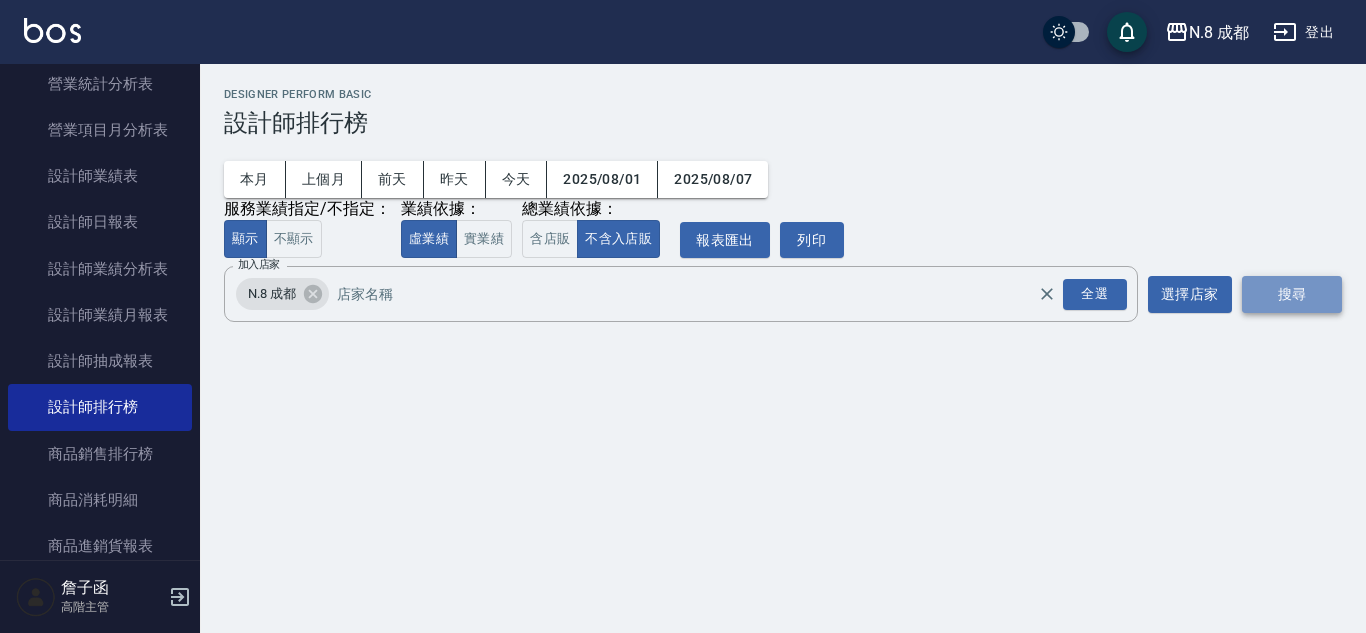 click on "搜尋" at bounding box center (1292, 294) 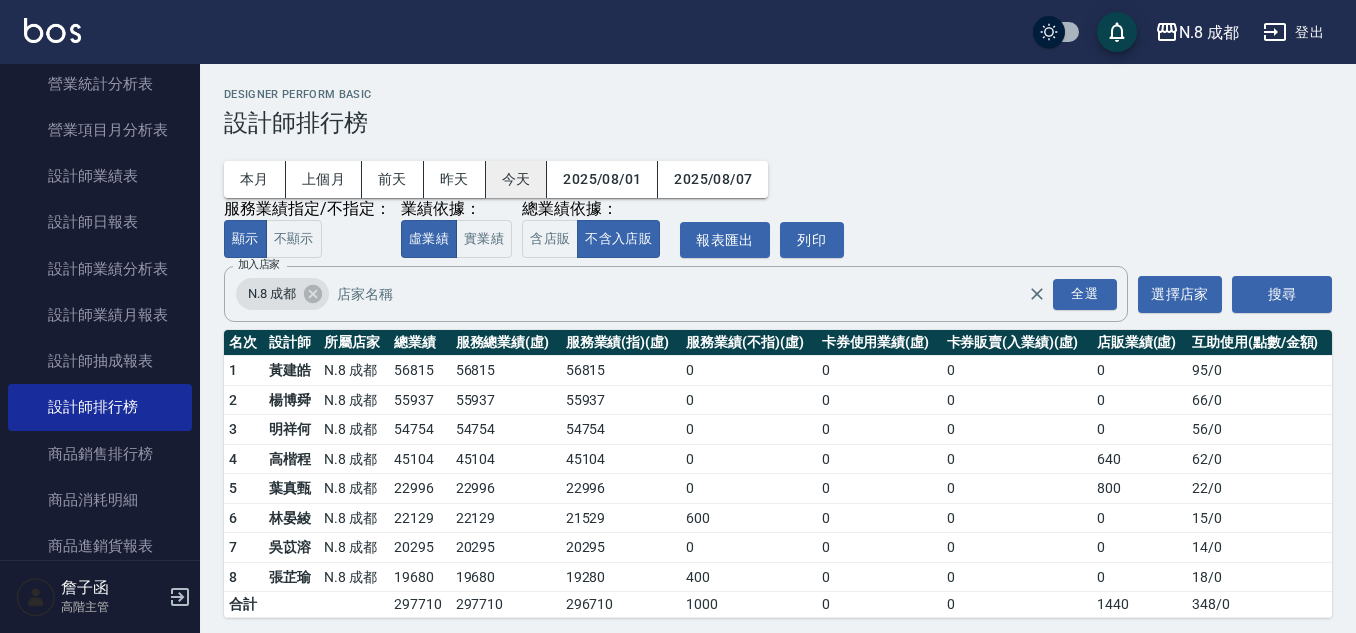 click on "今天" at bounding box center [517, 179] 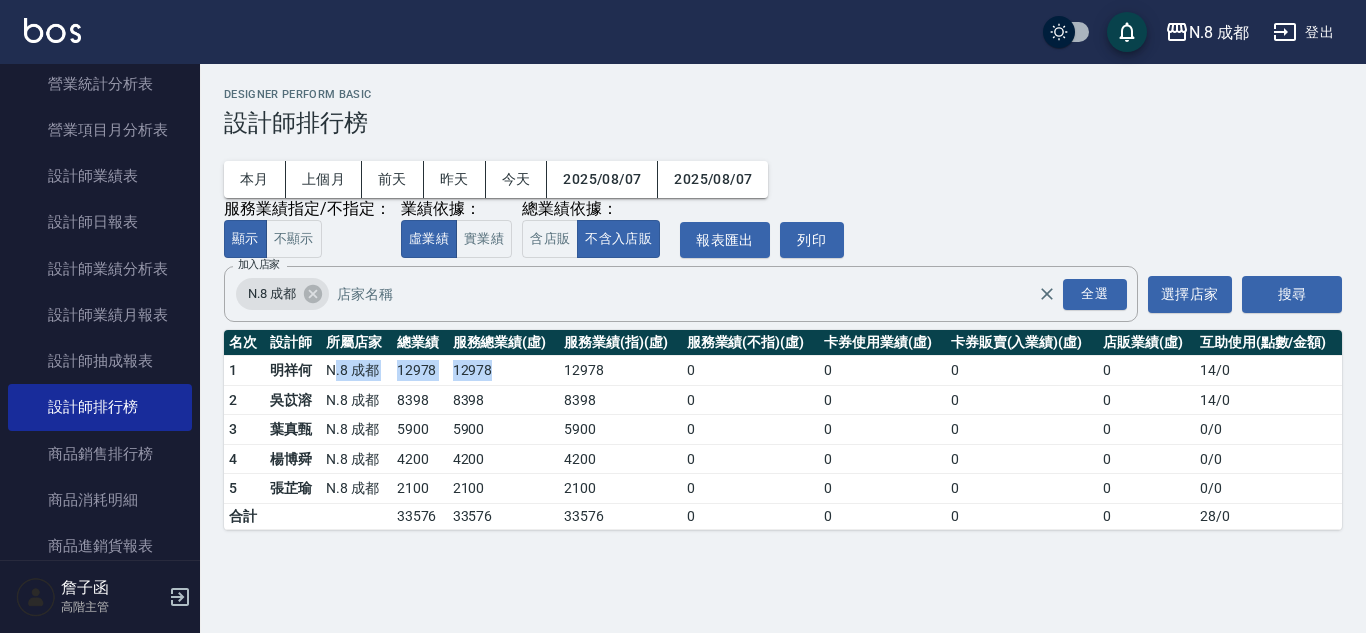 drag, startPoint x: 334, startPoint y: 377, endPoint x: 559, endPoint y: 416, distance: 228.35498 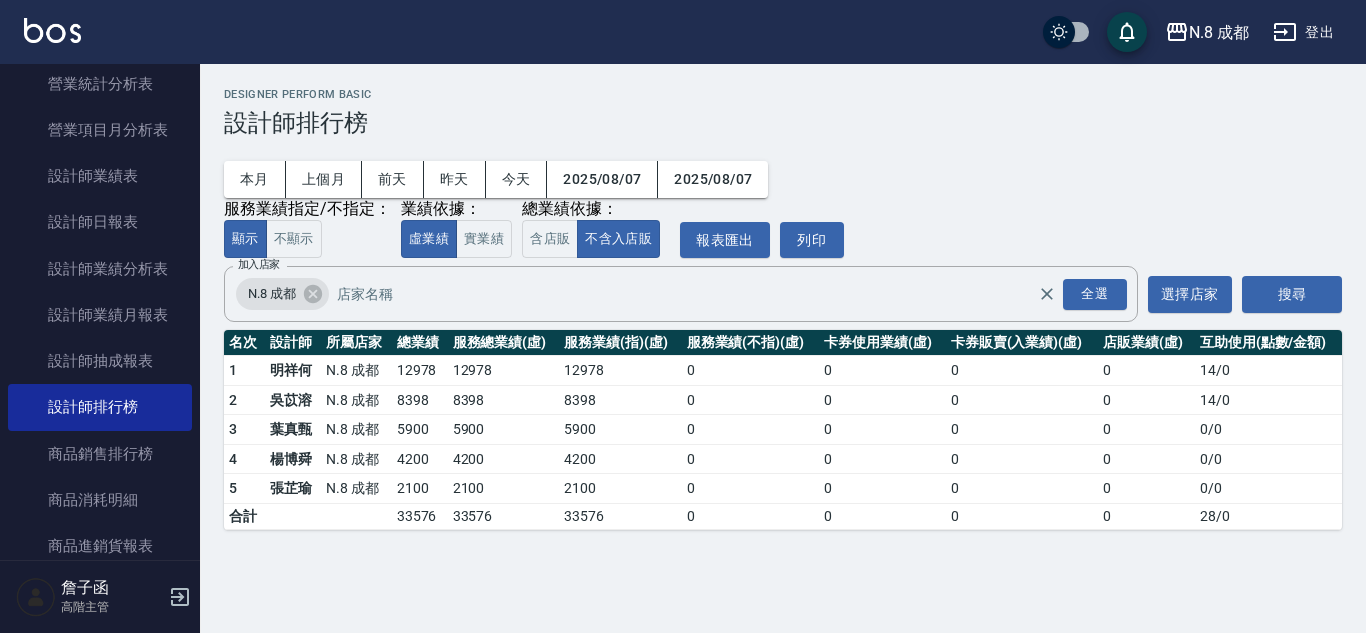 drag, startPoint x: 563, startPoint y: 420, endPoint x: 528, endPoint y: 455, distance: 49.497475 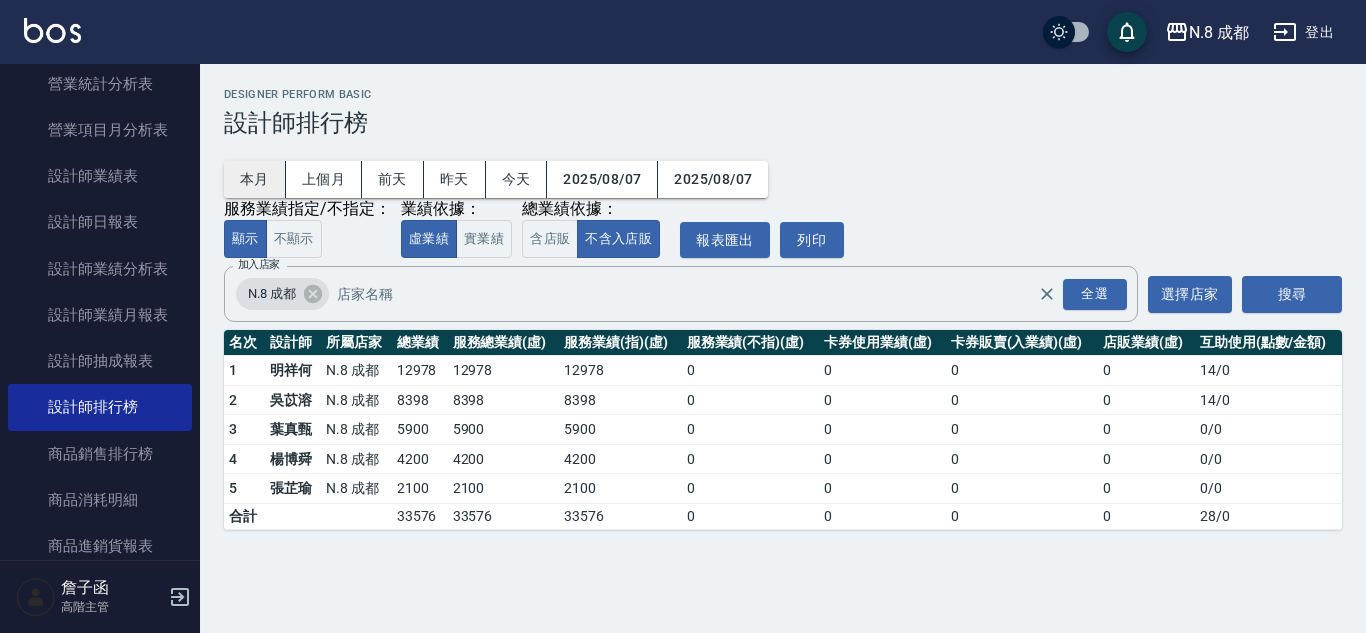 click on "本月" at bounding box center (255, 179) 